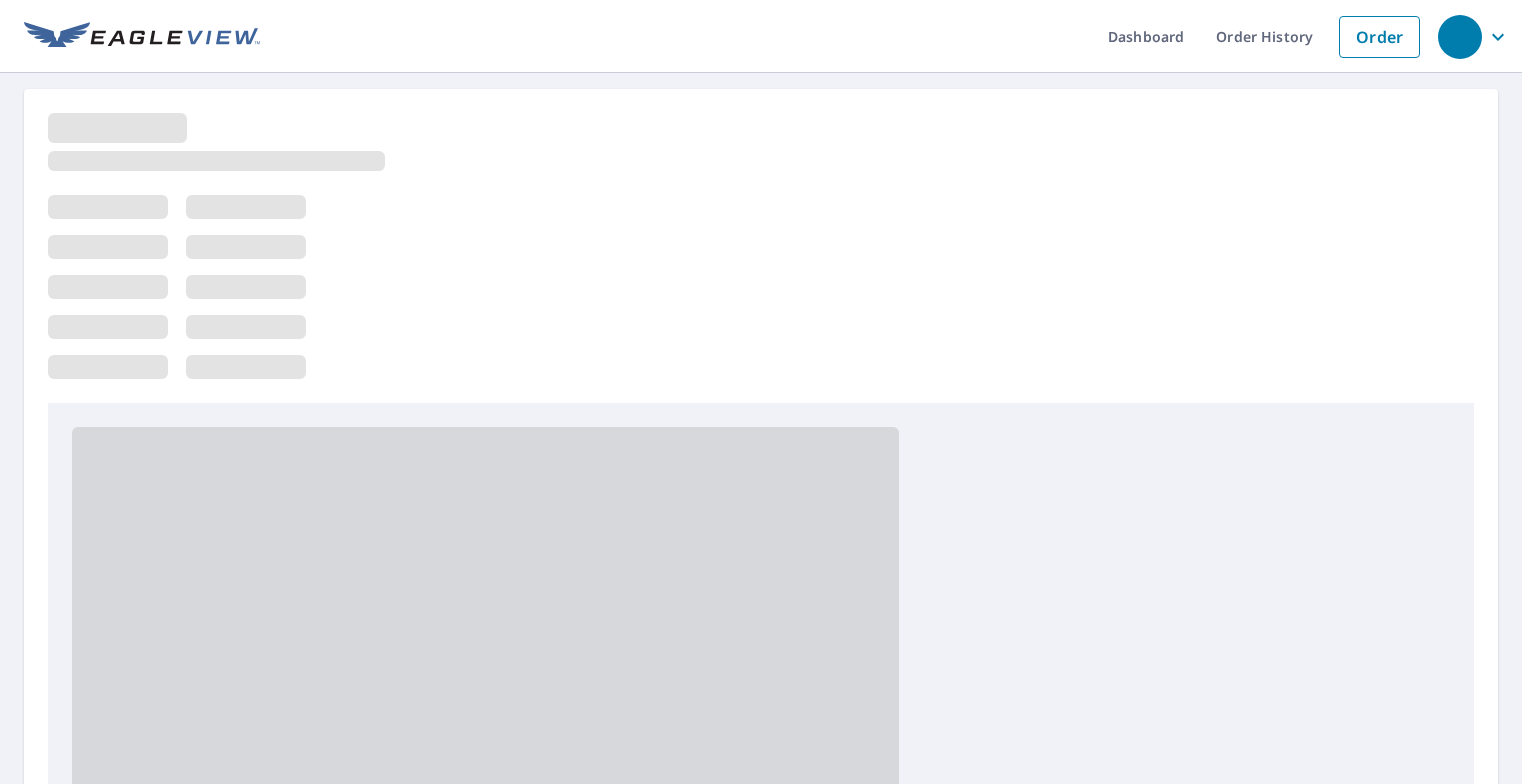 scroll, scrollTop: 0, scrollLeft: 0, axis: both 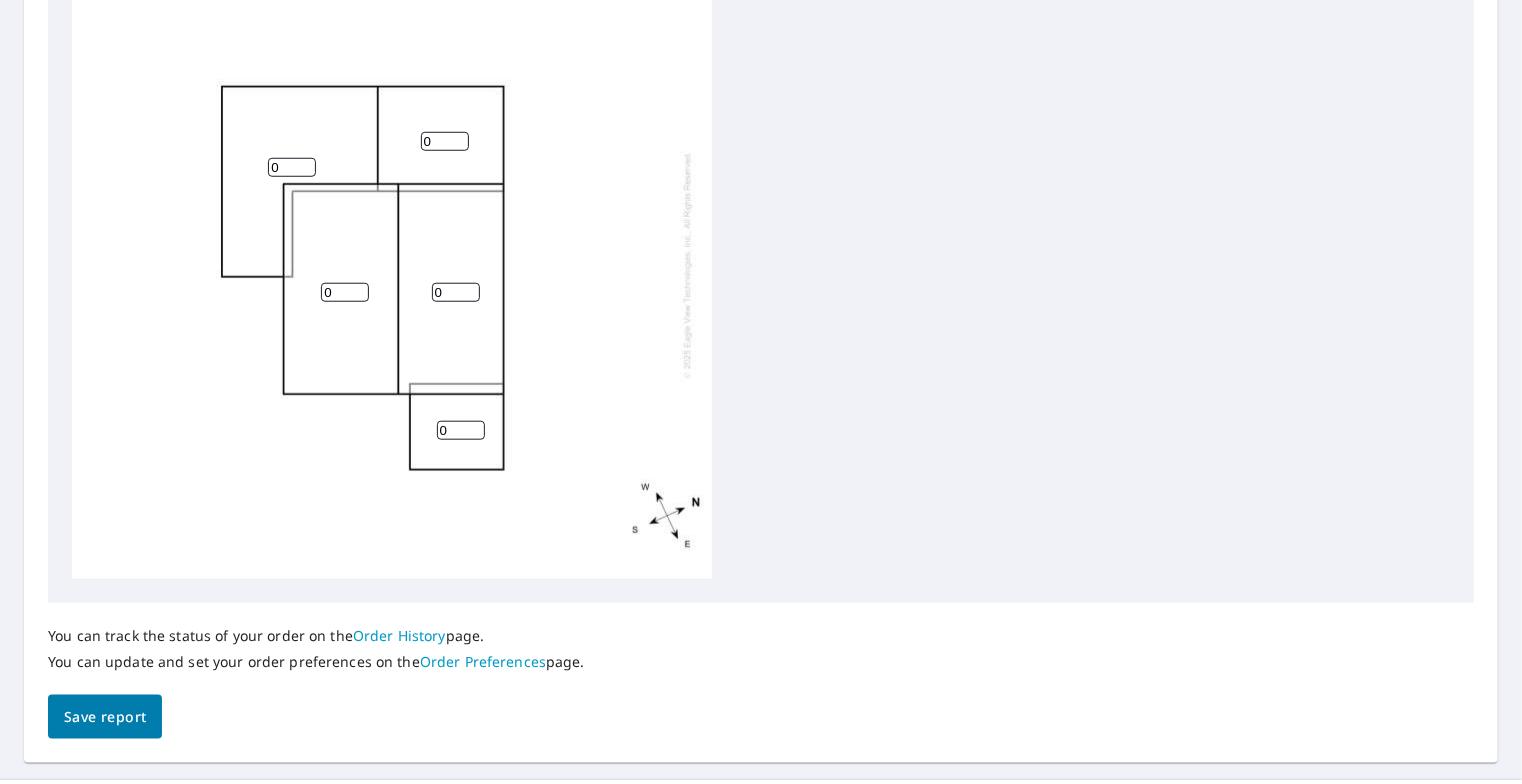 click on "0" at bounding box center [461, 430] 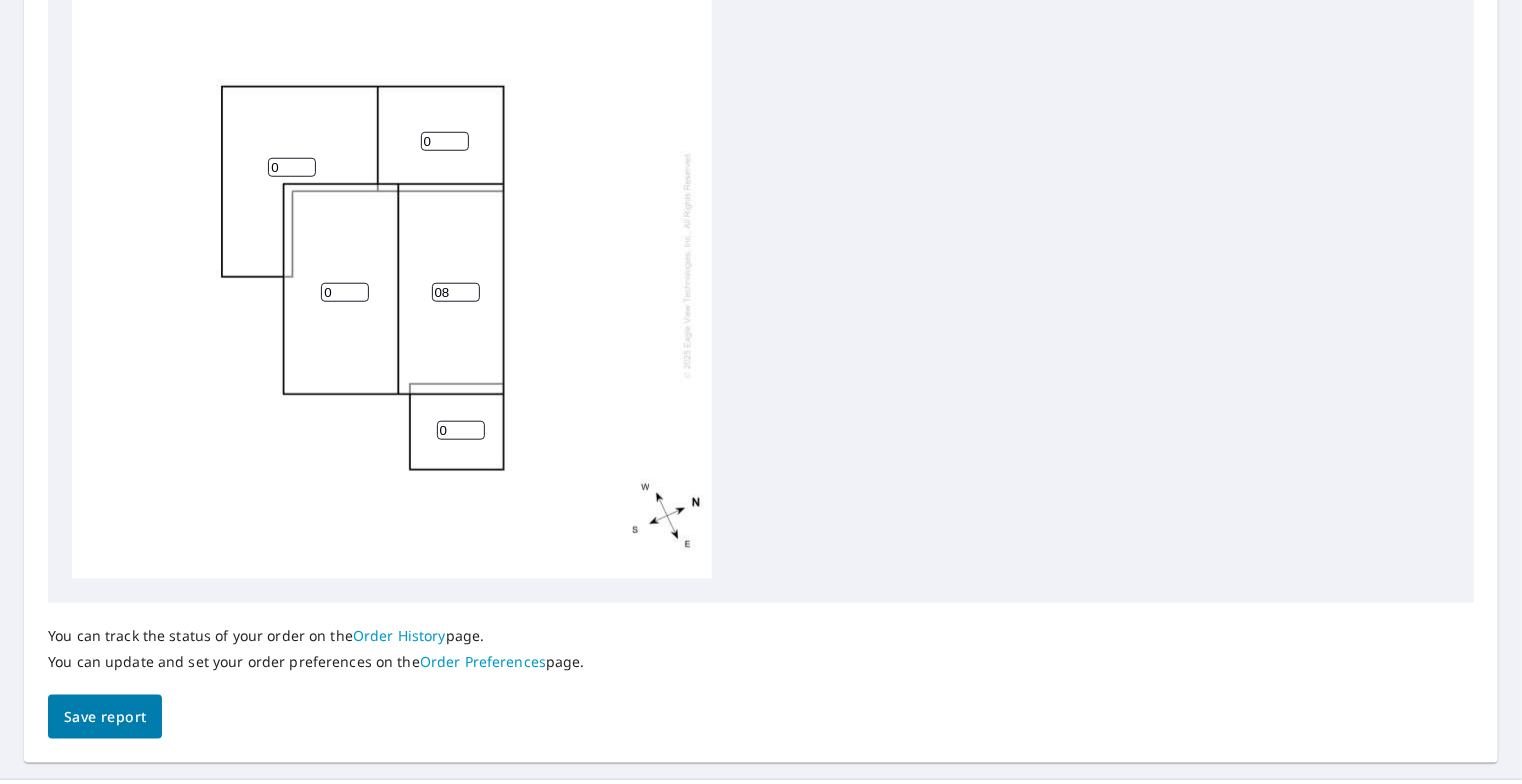type on "0" 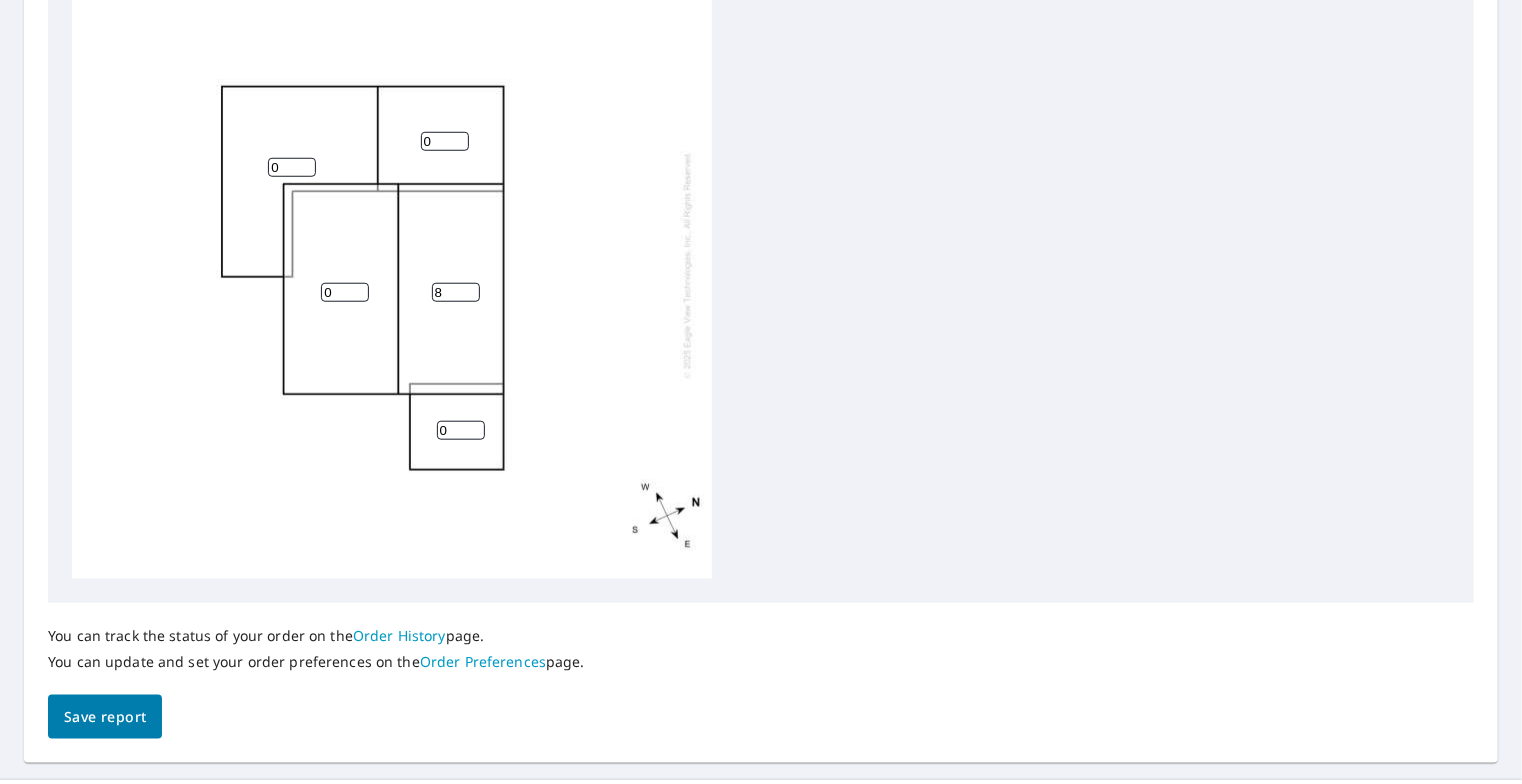 type on "8" 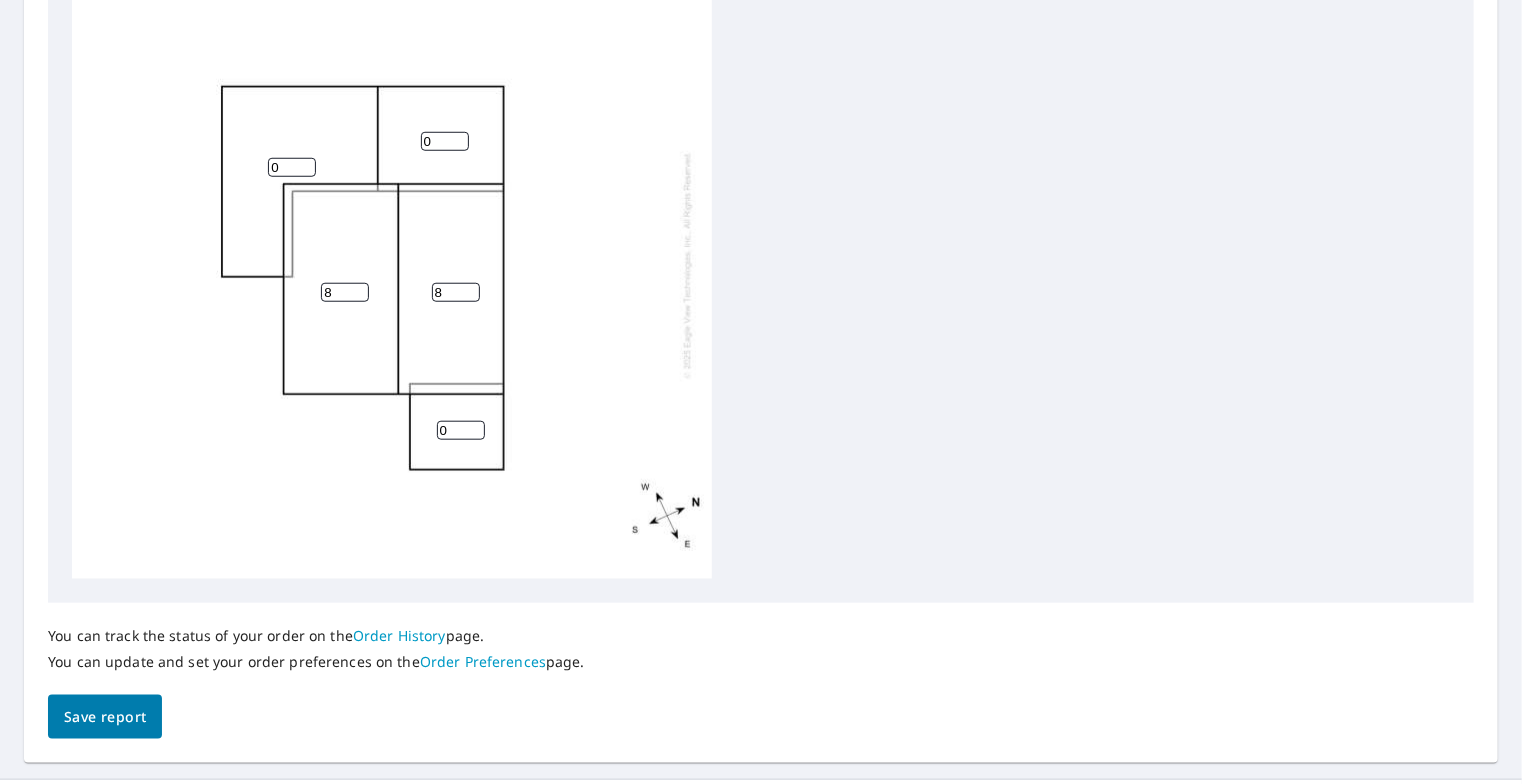type on "8" 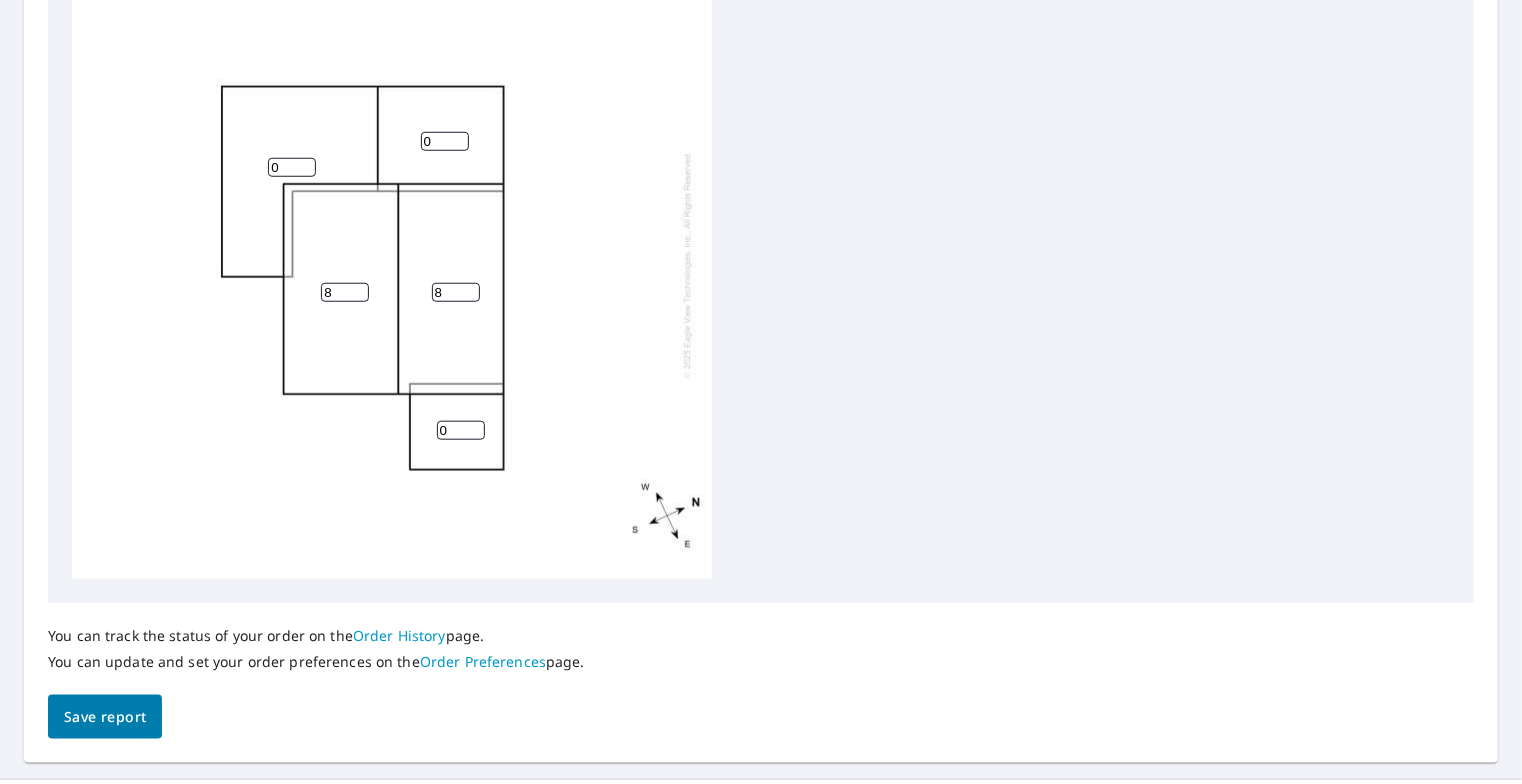 click on "[NUMBER]" at bounding box center (392, 265) 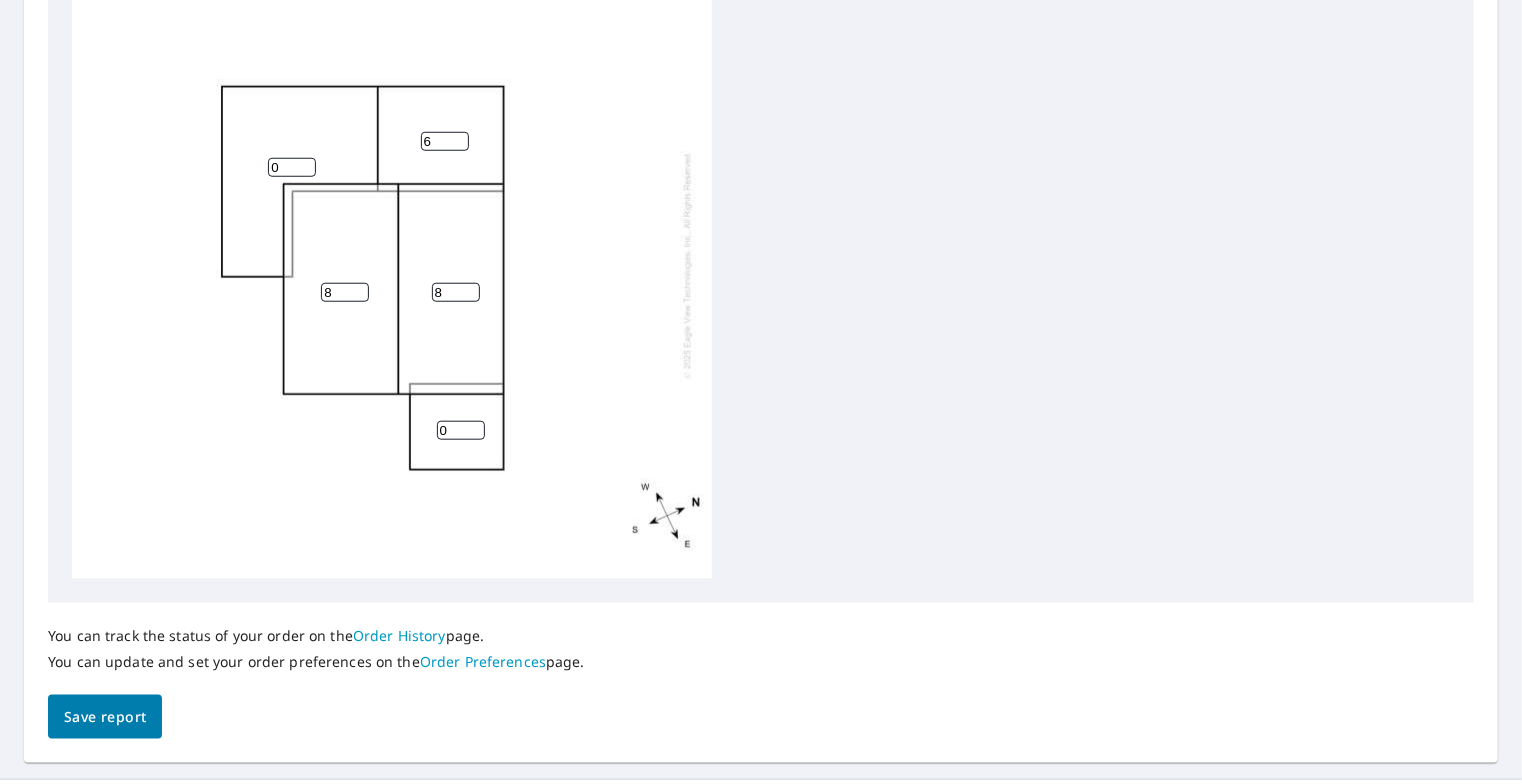 type on "6" 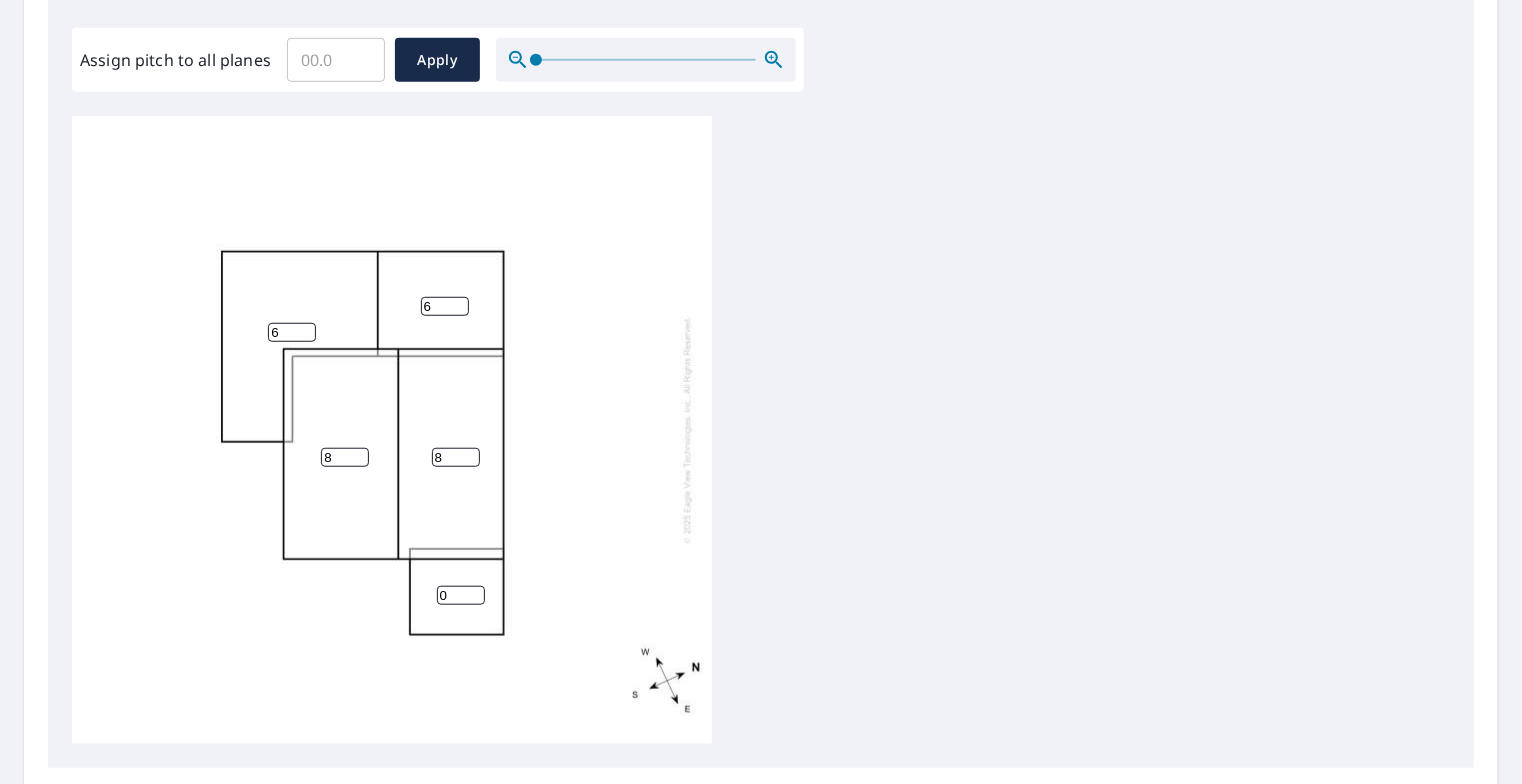 scroll, scrollTop: 552, scrollLeft: 0, axis: vertical 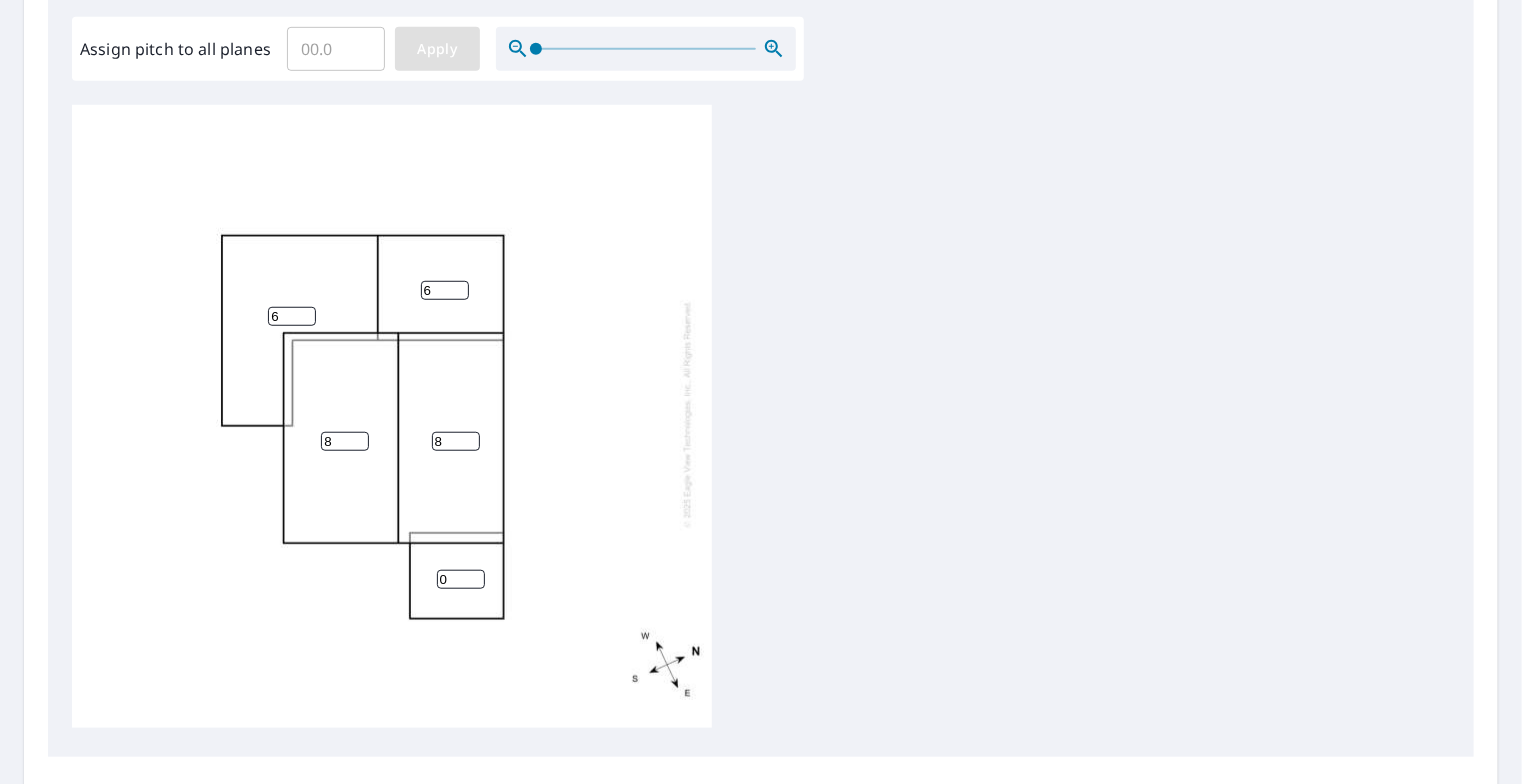 type on "6" 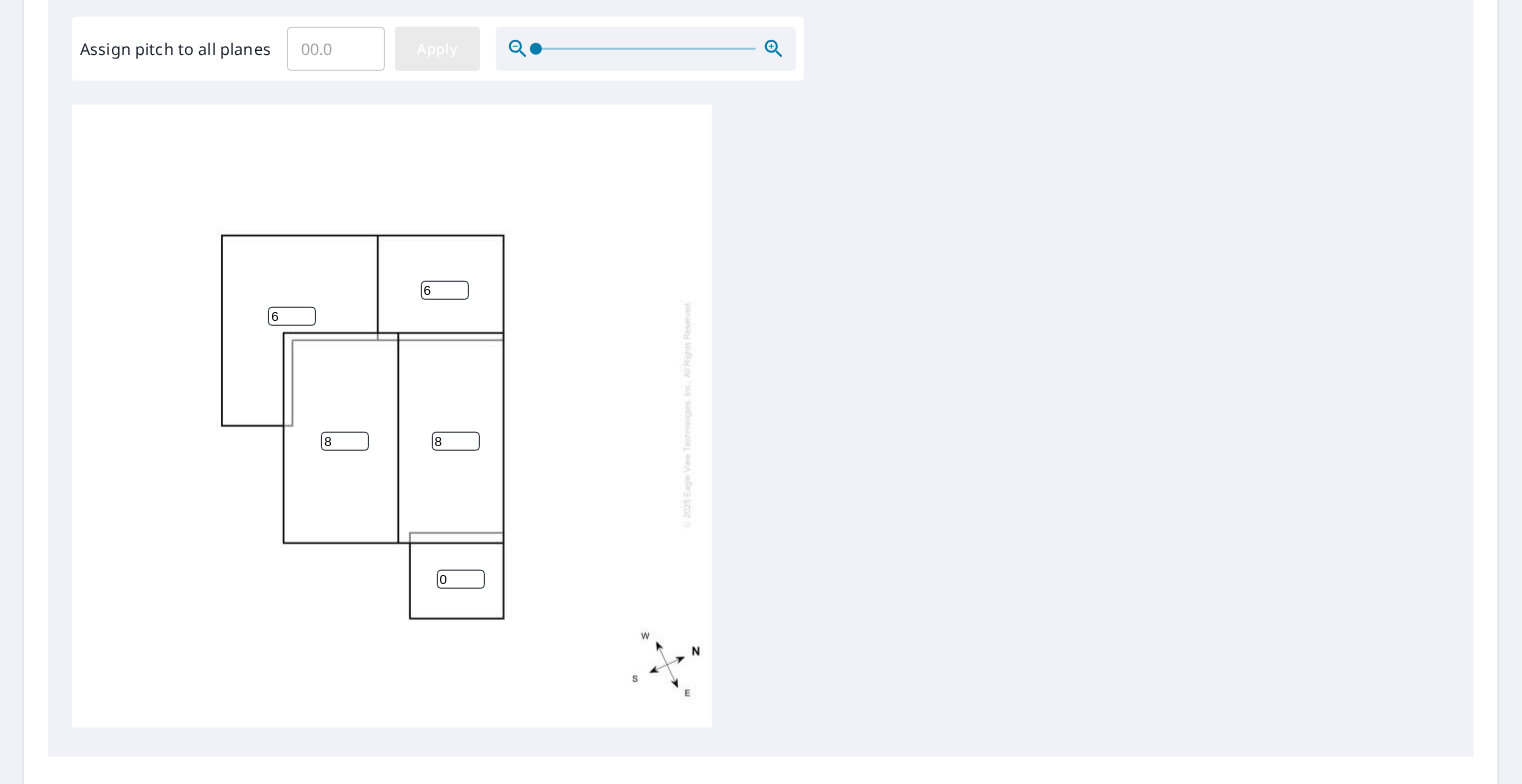 click on "Apply" at bounding box center [437, 49] 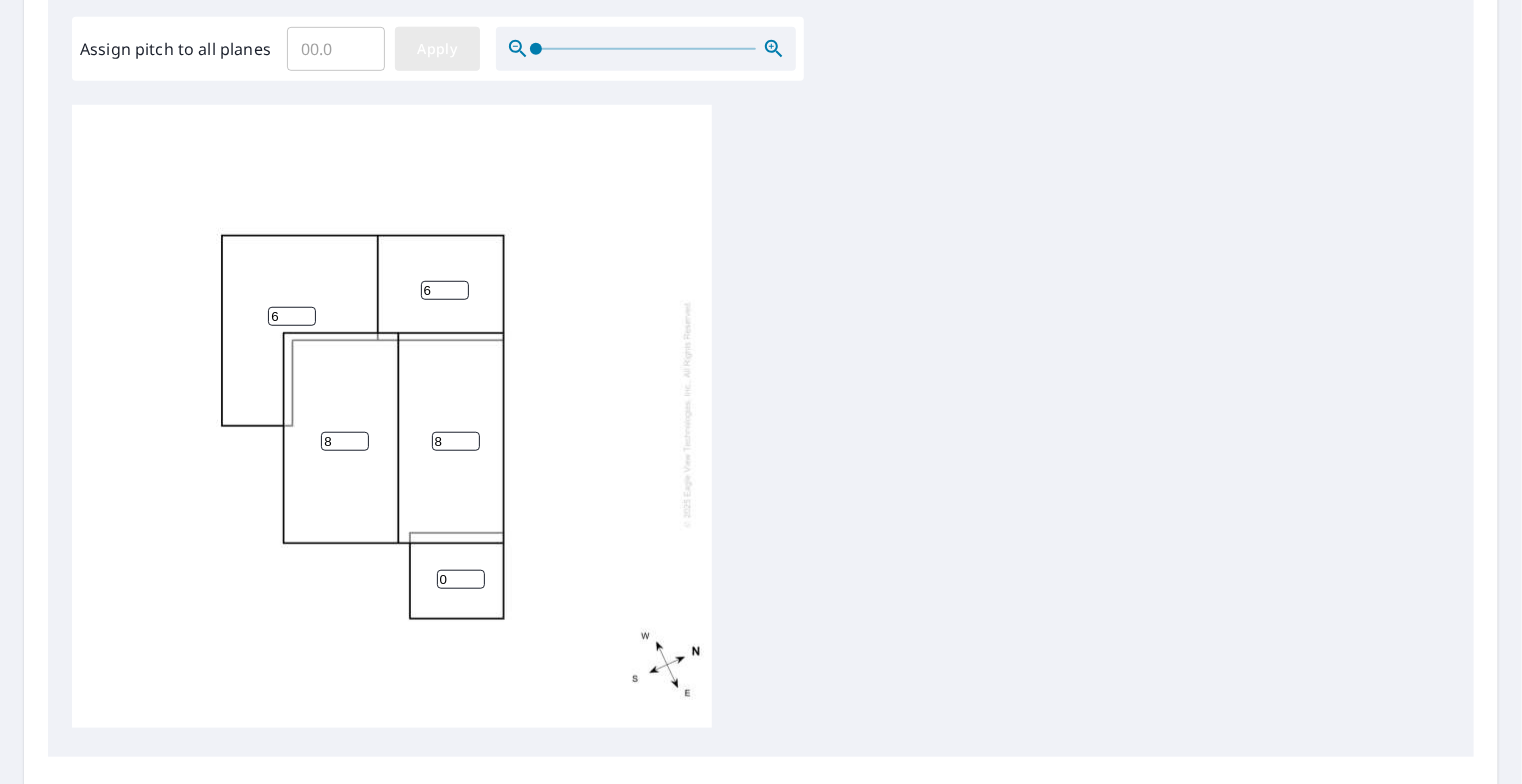 type 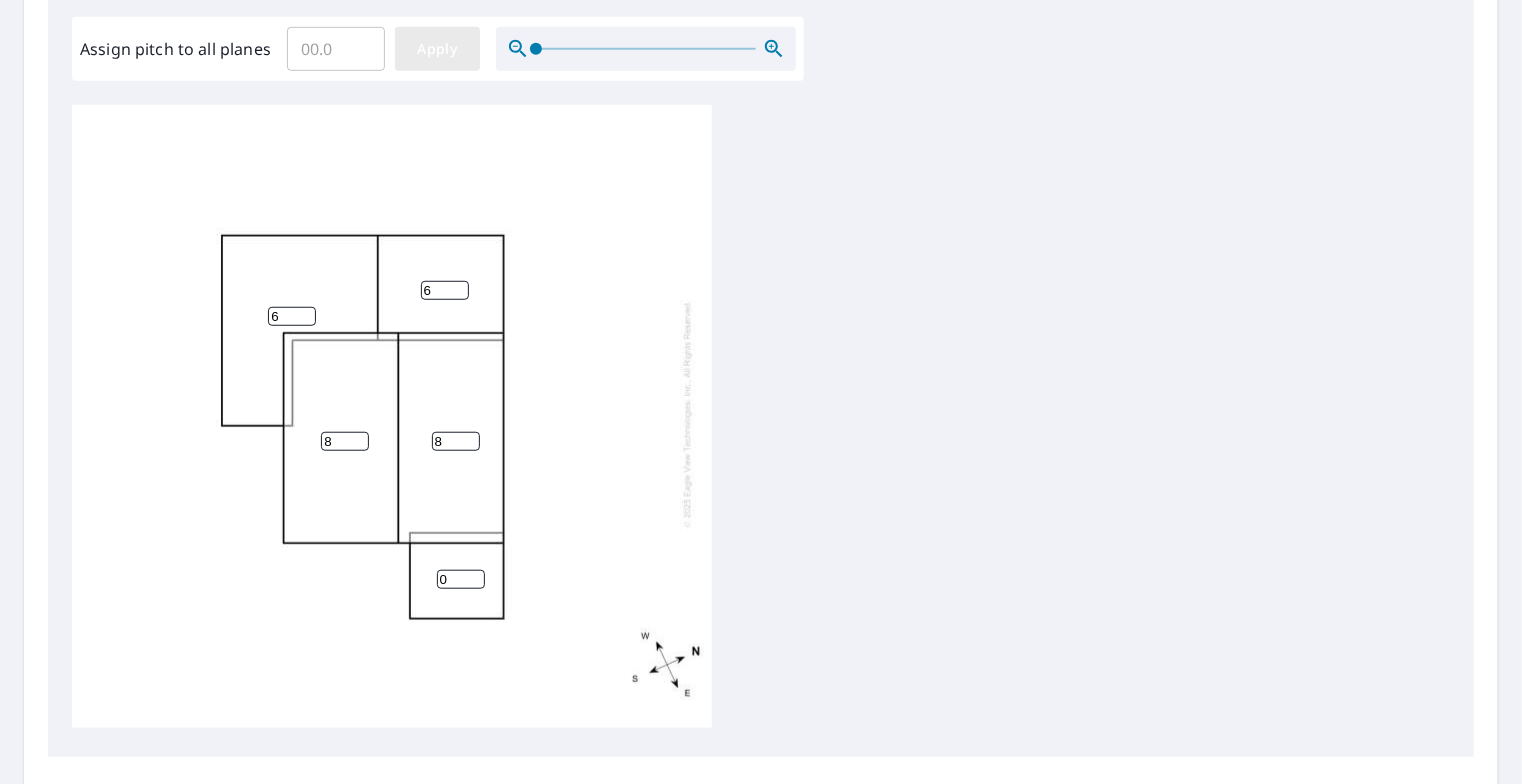 type 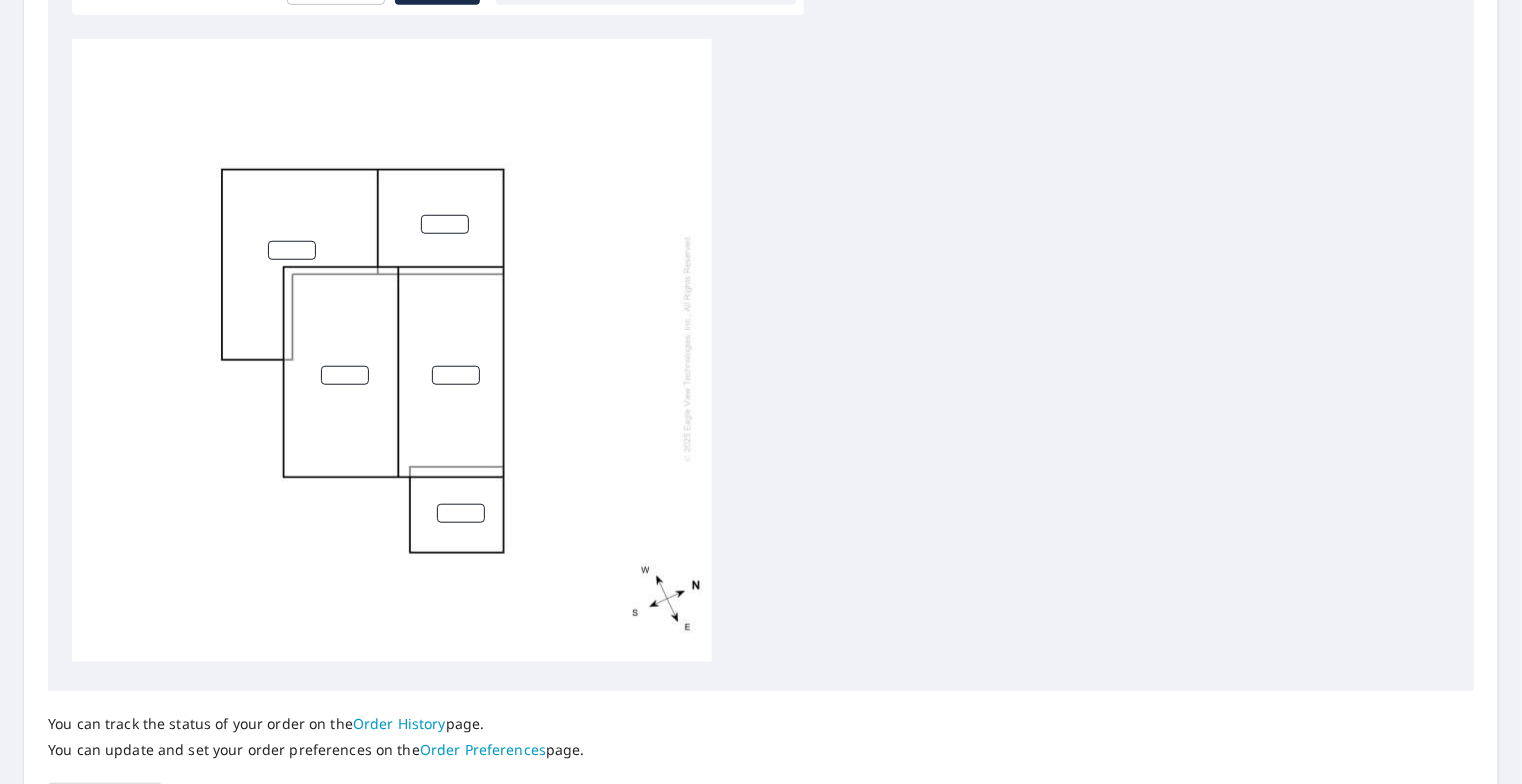 scroll, scrollTop: 698, scrollLeft: 0, axis: vertical 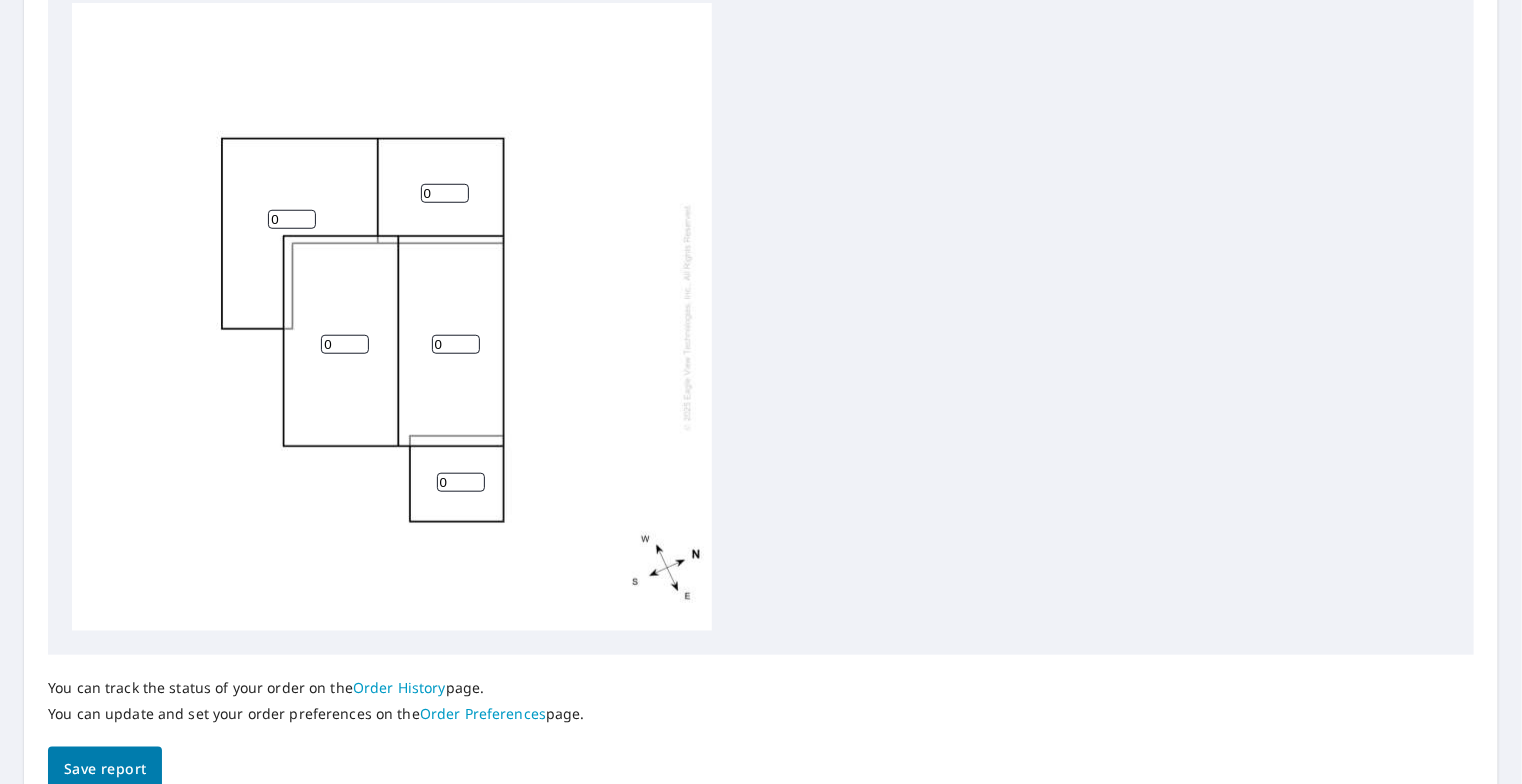 click on "0" at bounding box center [456, 344] 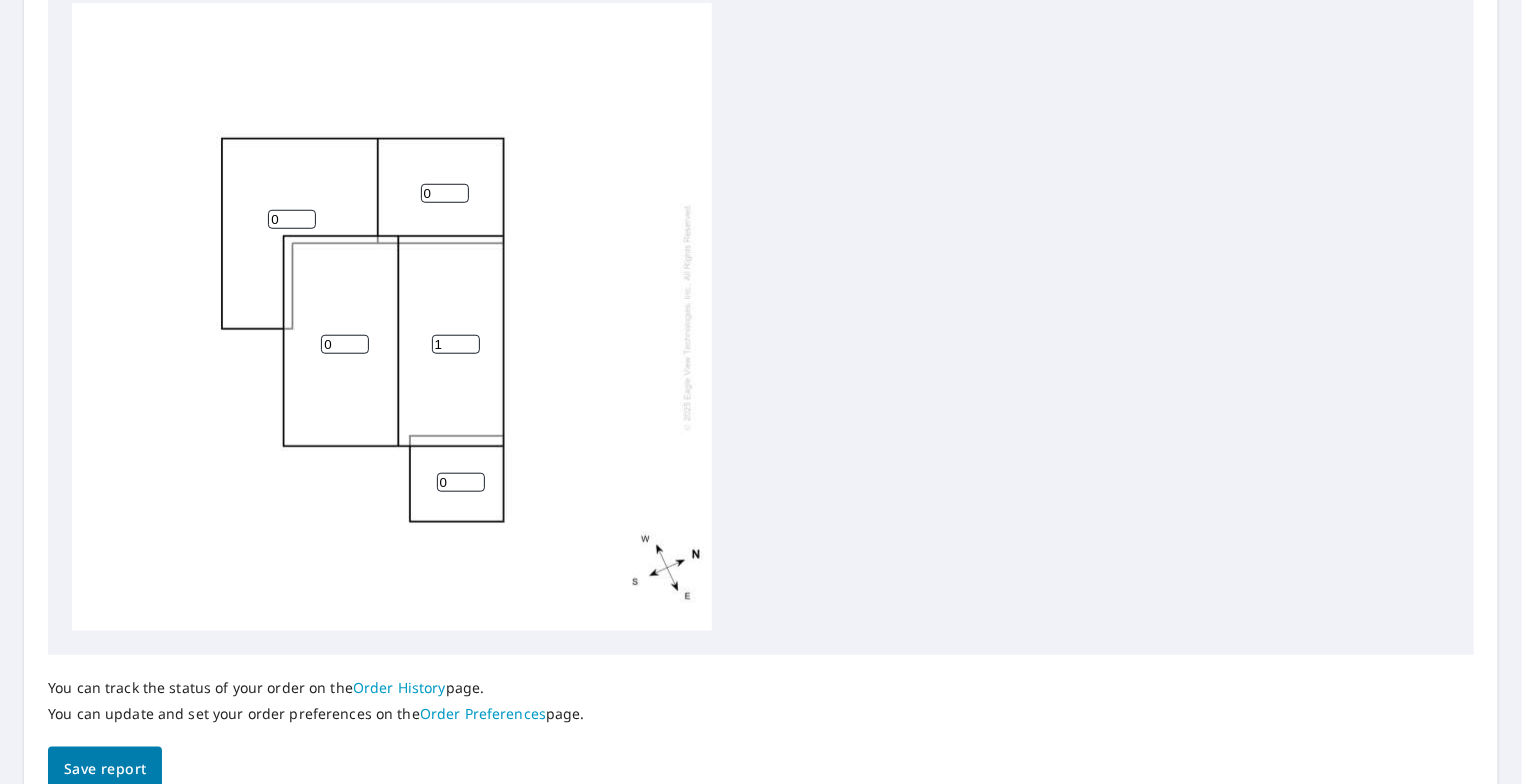 click on "1" at bounding box center (456, 344) 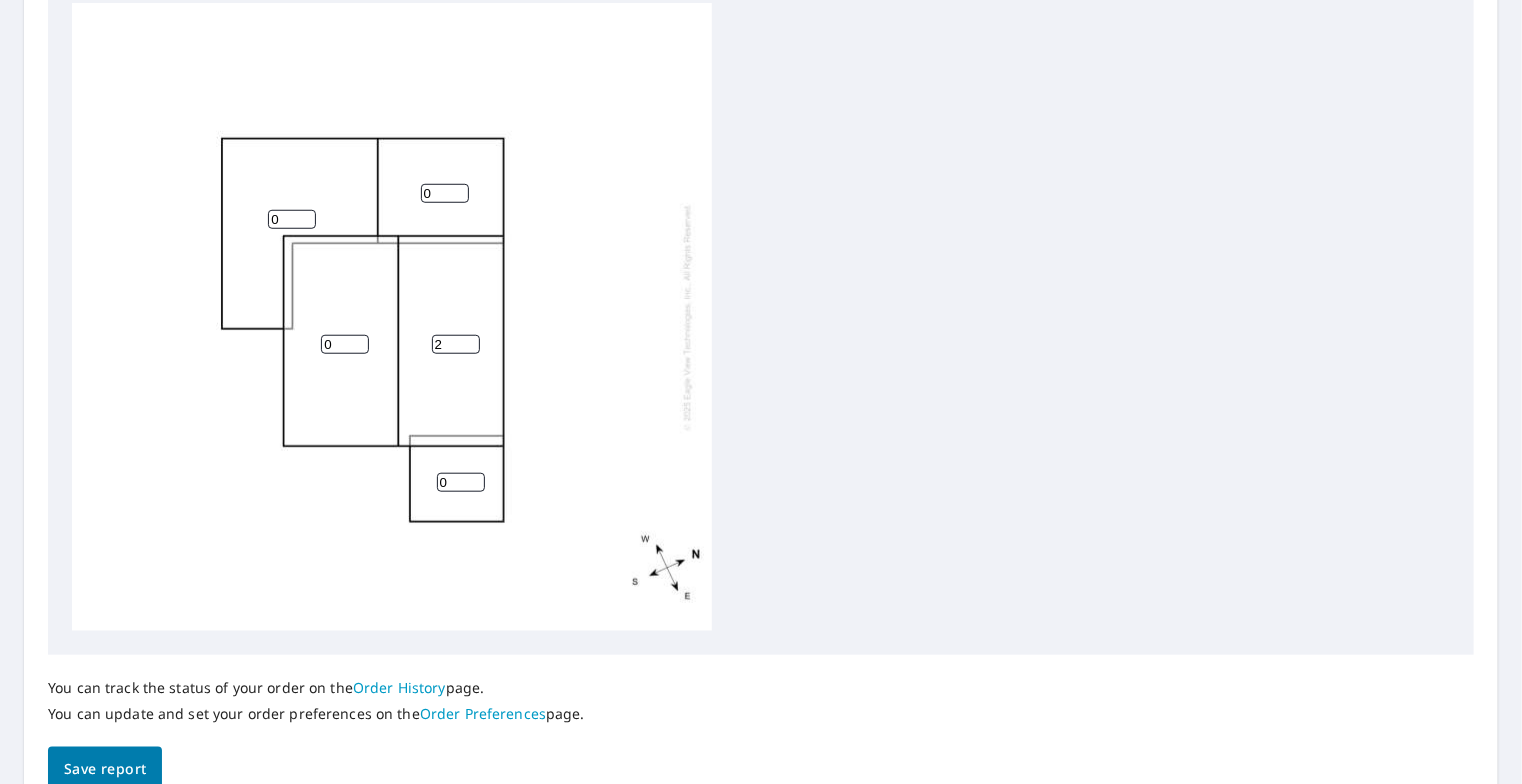click on "2" at bounding box center (456, 344) 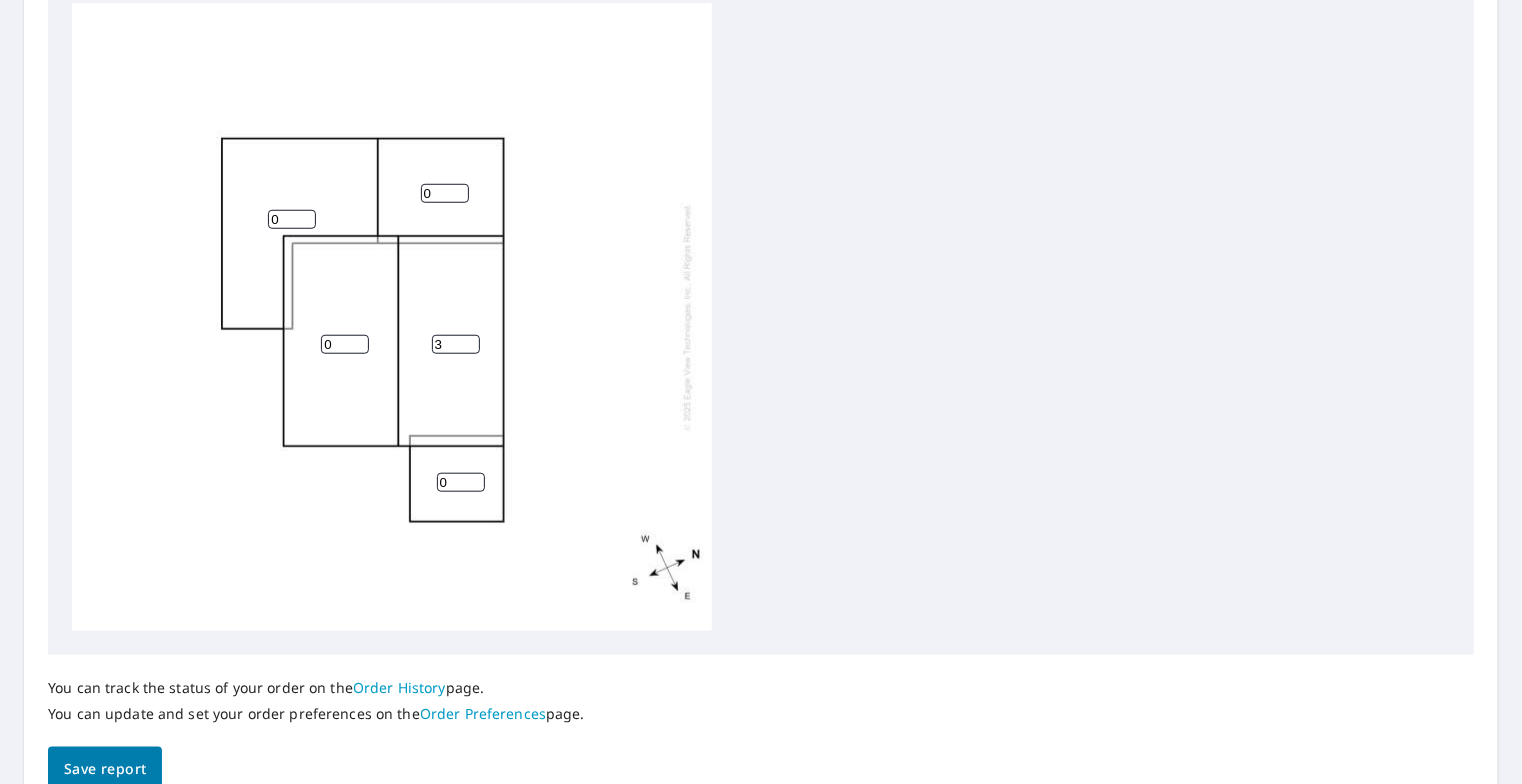 click on "3" at bounding box center [456, 344] 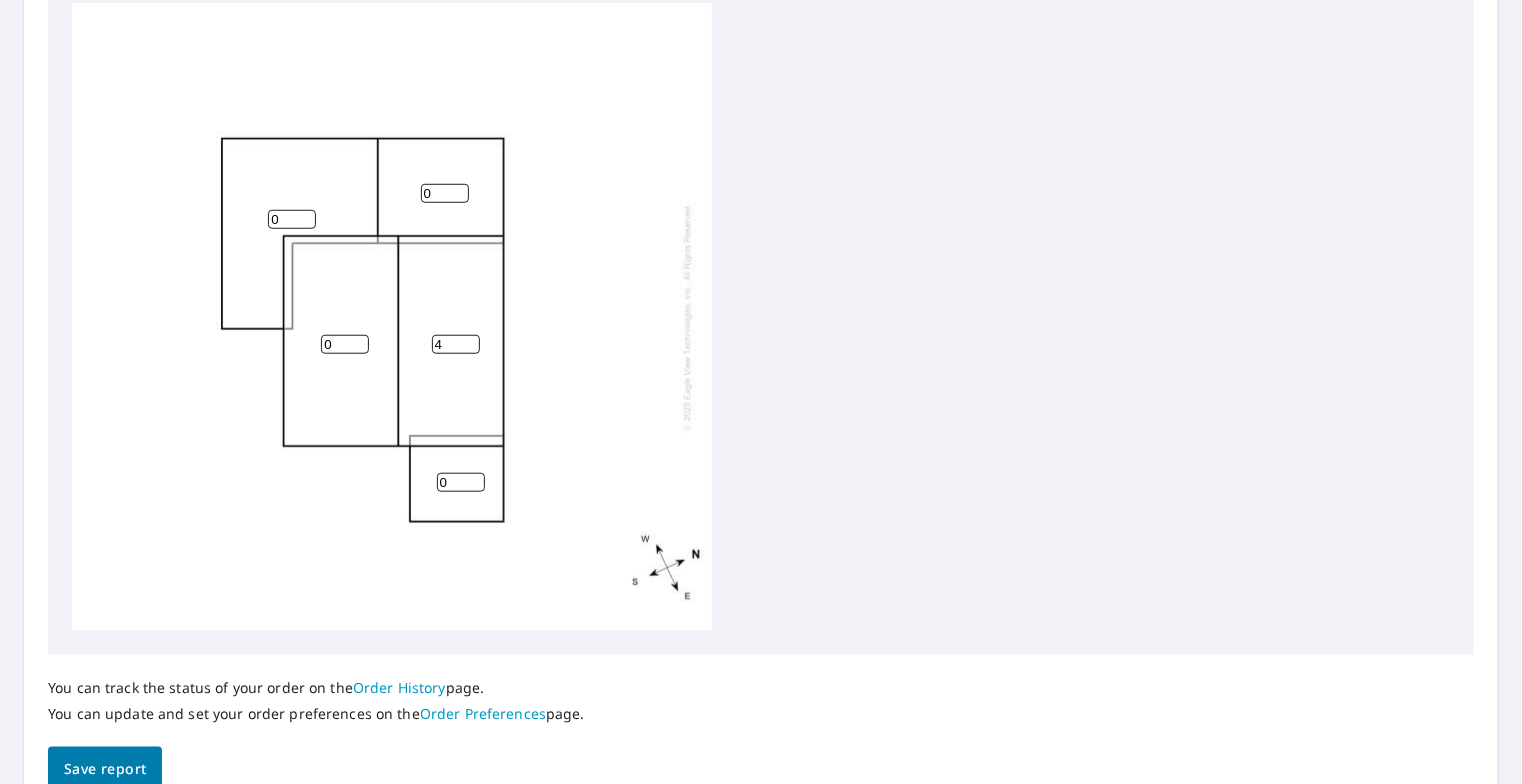click on "4" at bounding box center [456, 344] 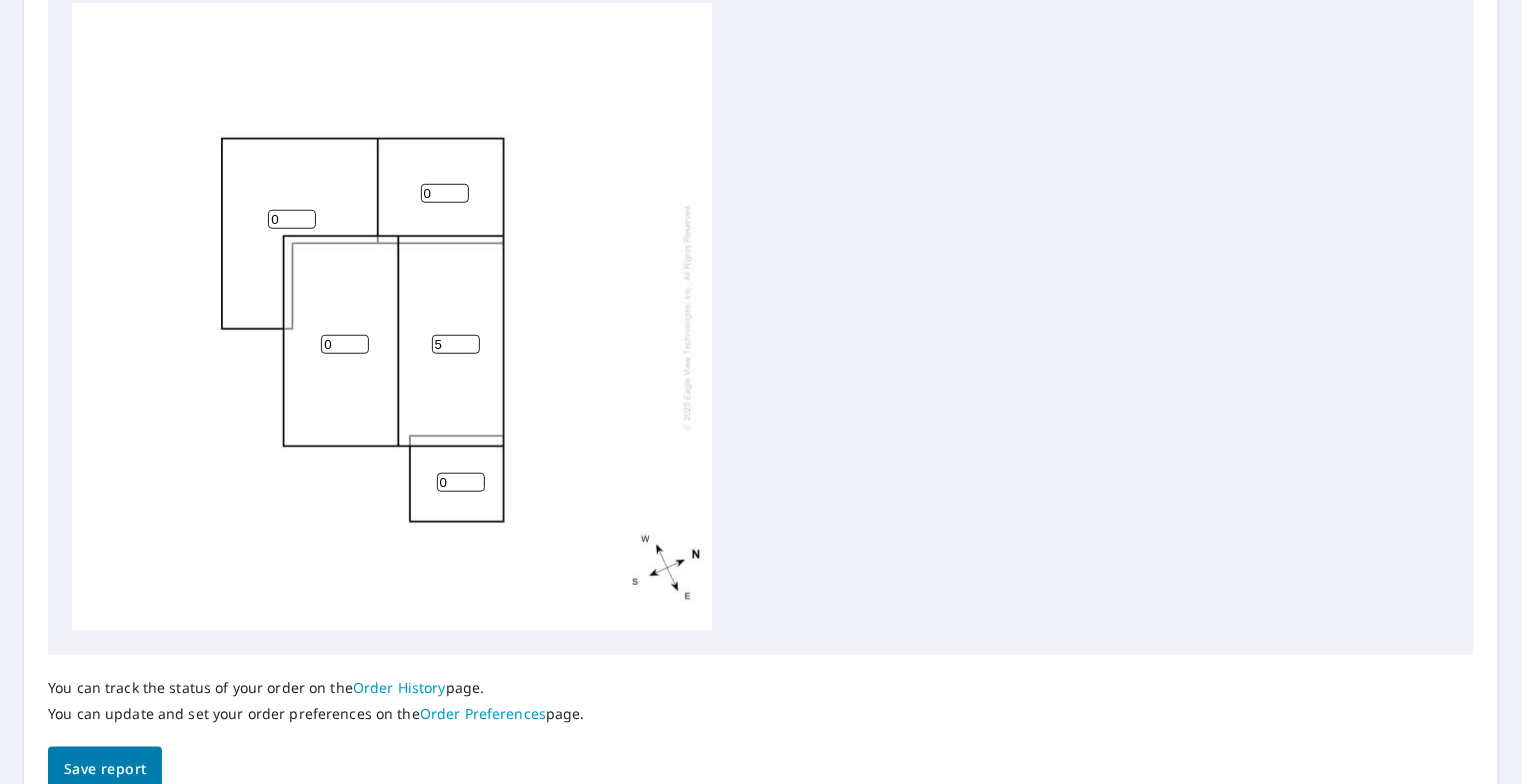 click on "5" at bounding box center (456, 344) 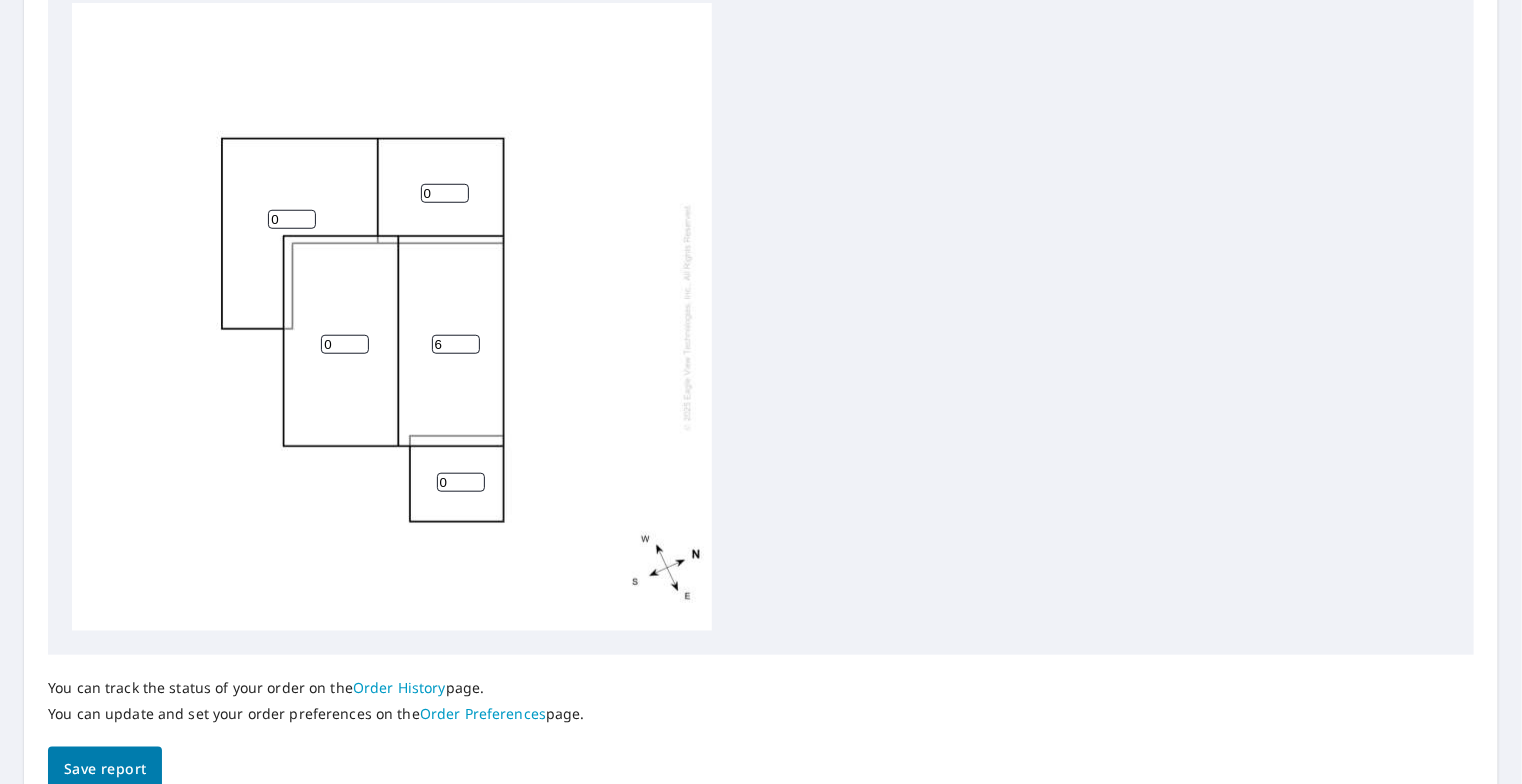 click on "6" at bounding box center (456, 344) 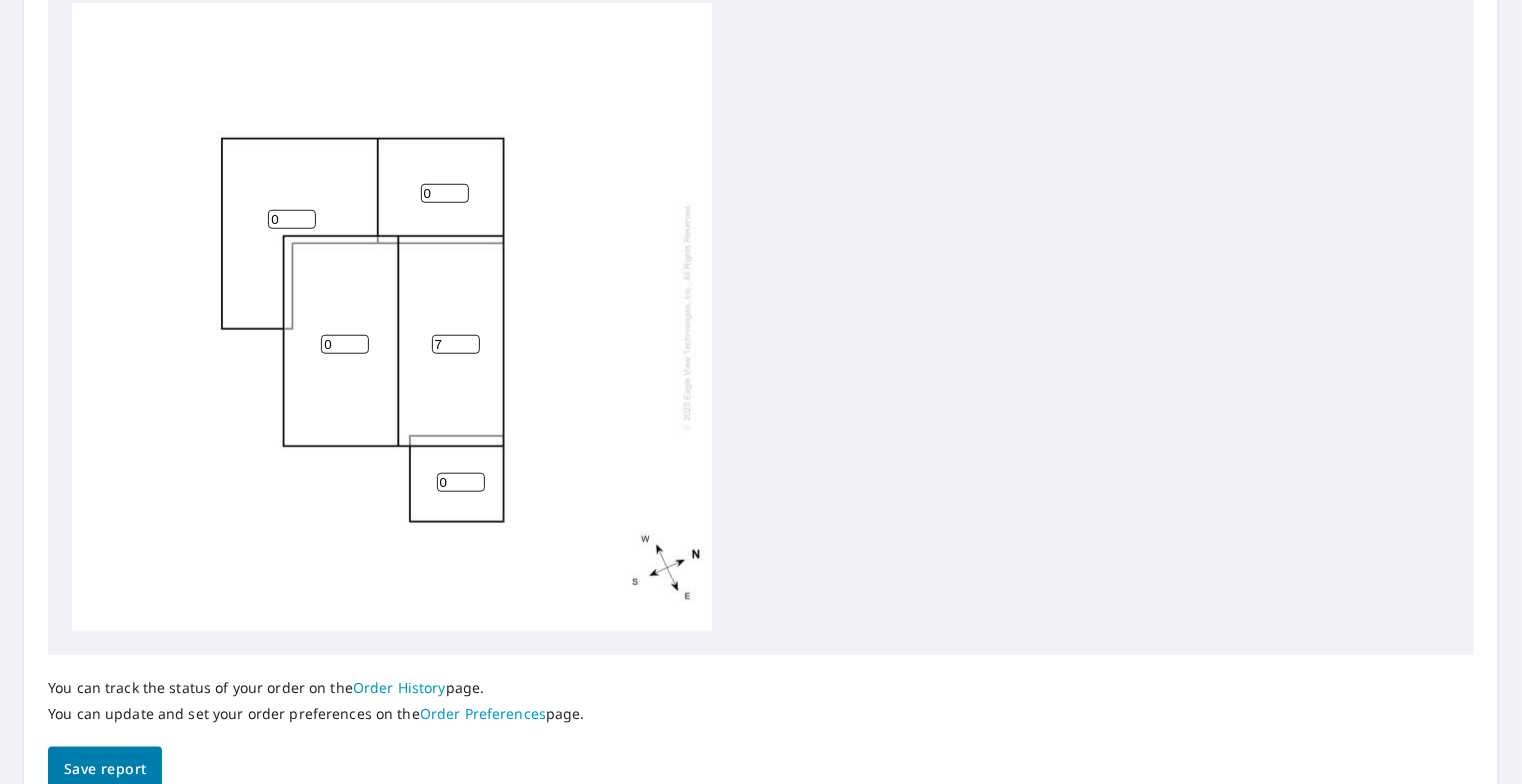 click on "7" at bounding box center [456, 344] 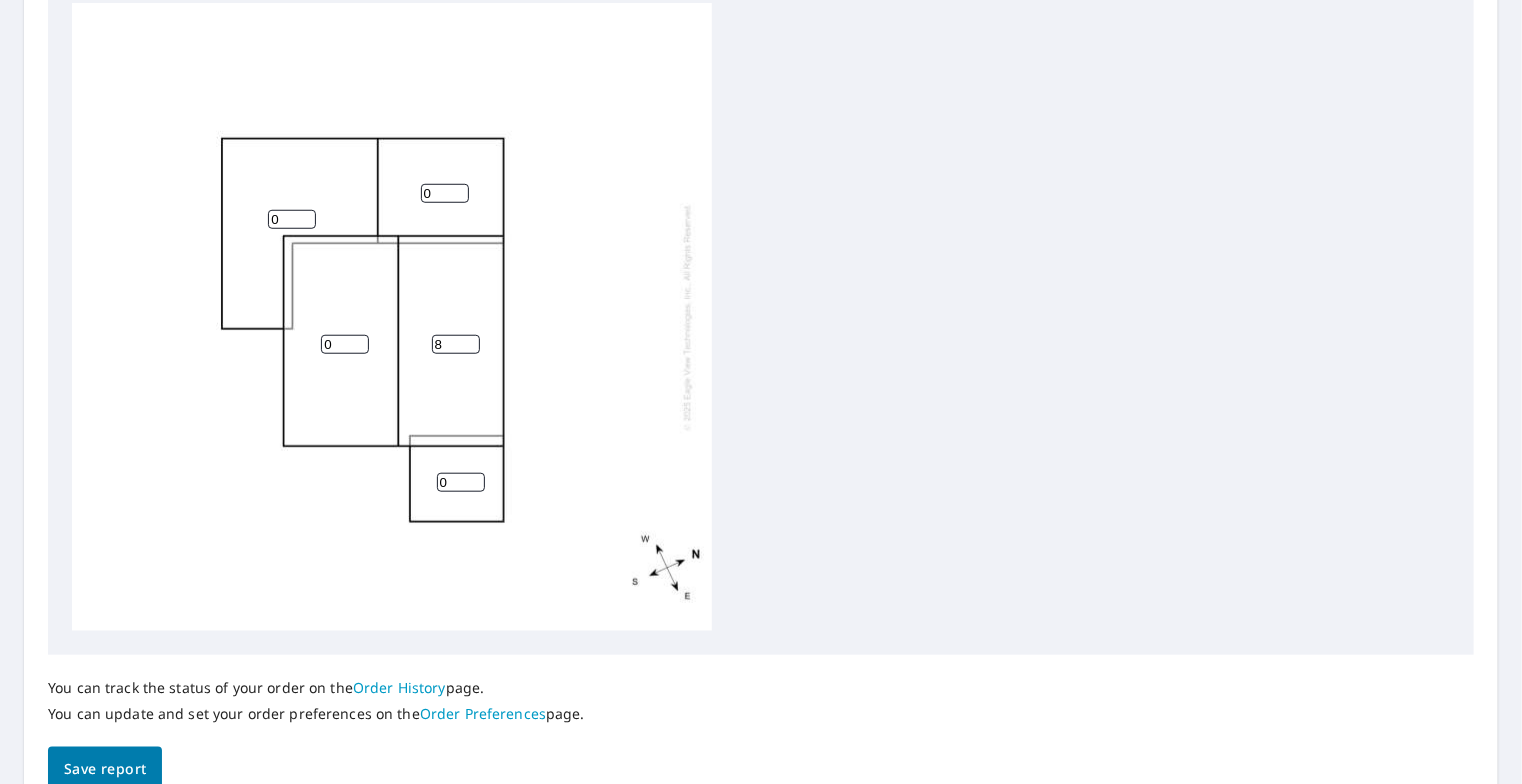 type on "8" 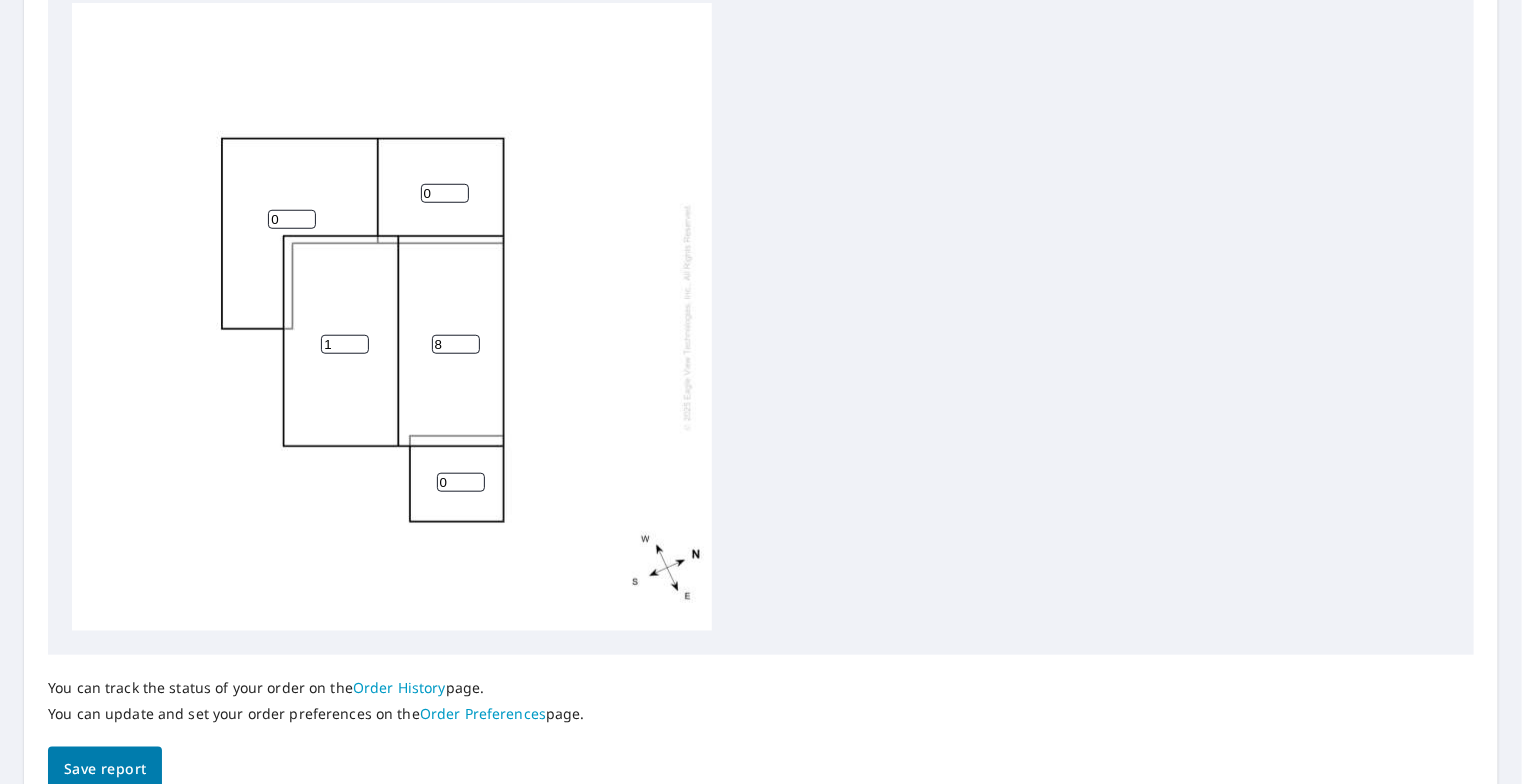 click on "1" at bounding box center [345, 344] 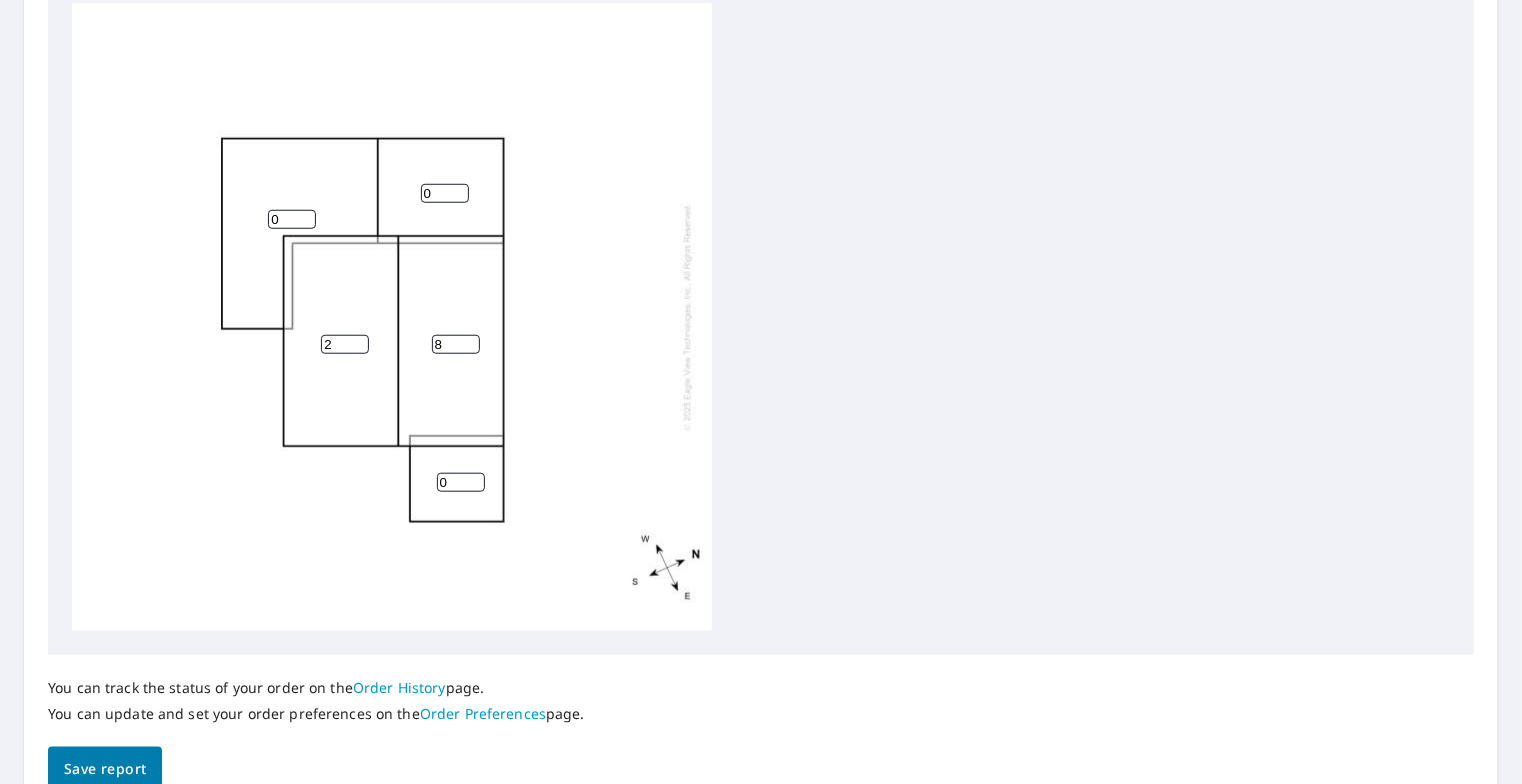 click on "2" at bounding box center [345, 344] 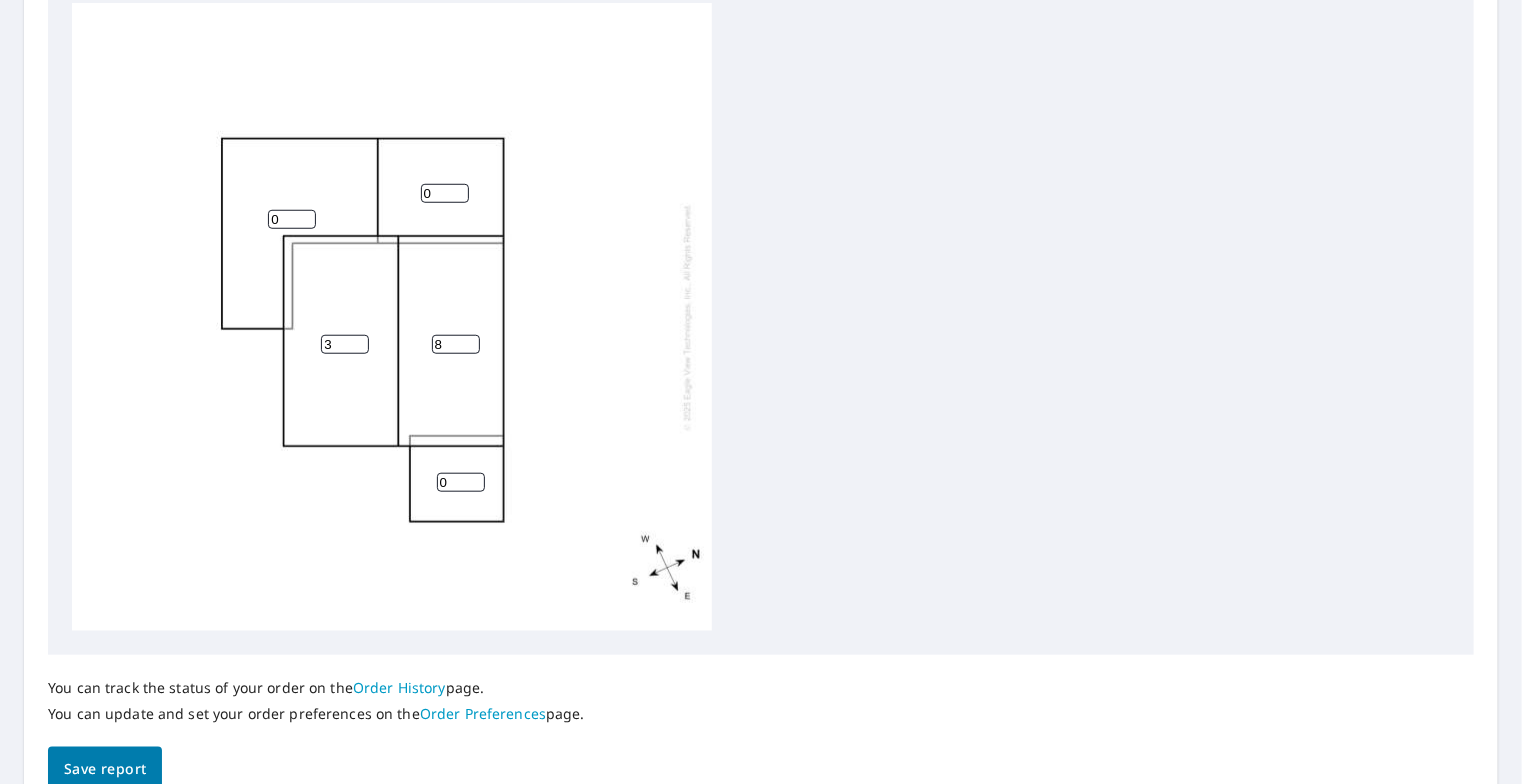 click on "3" at bounding box center (345, 344) 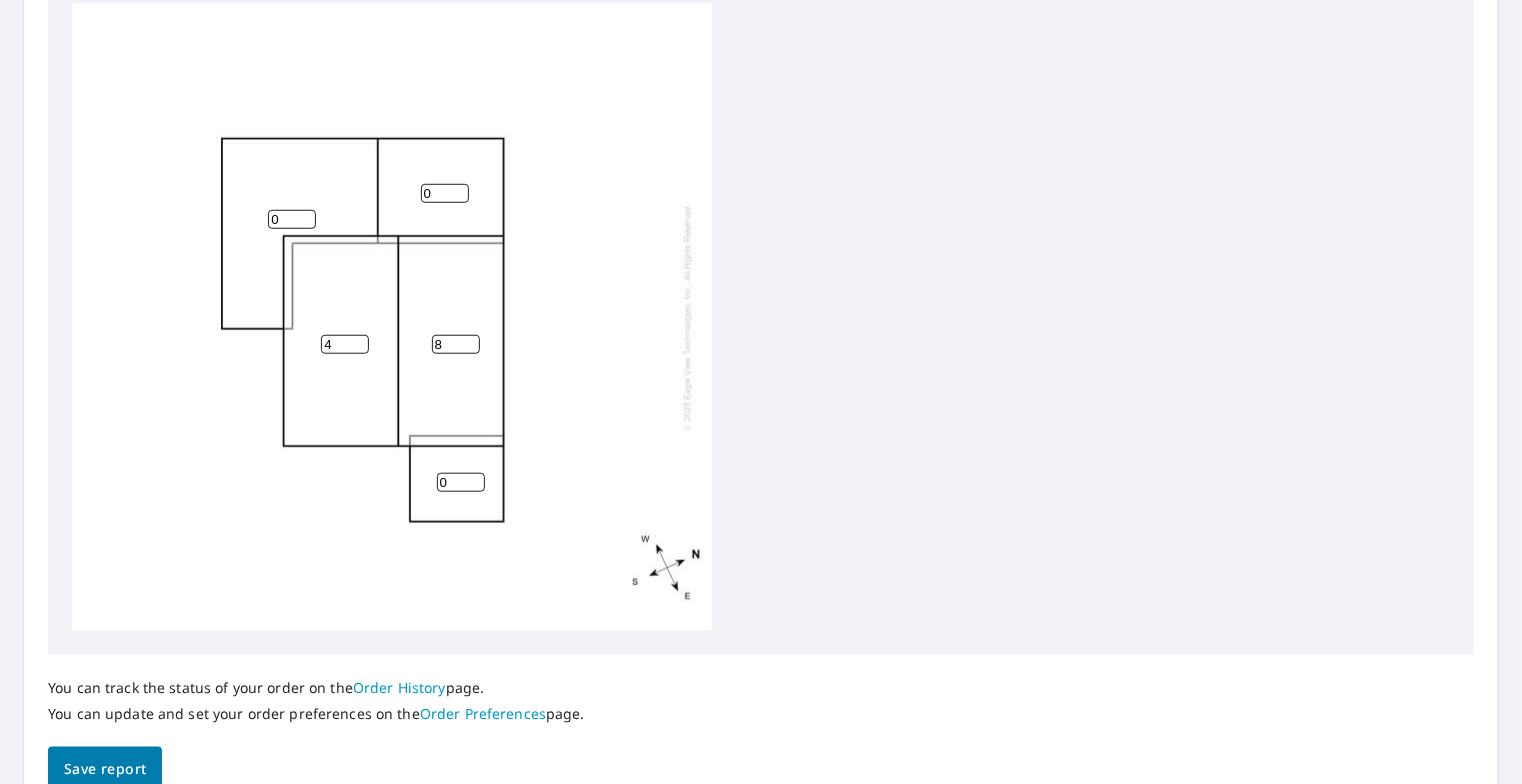 click on "4" at bounding box center (345, 344) 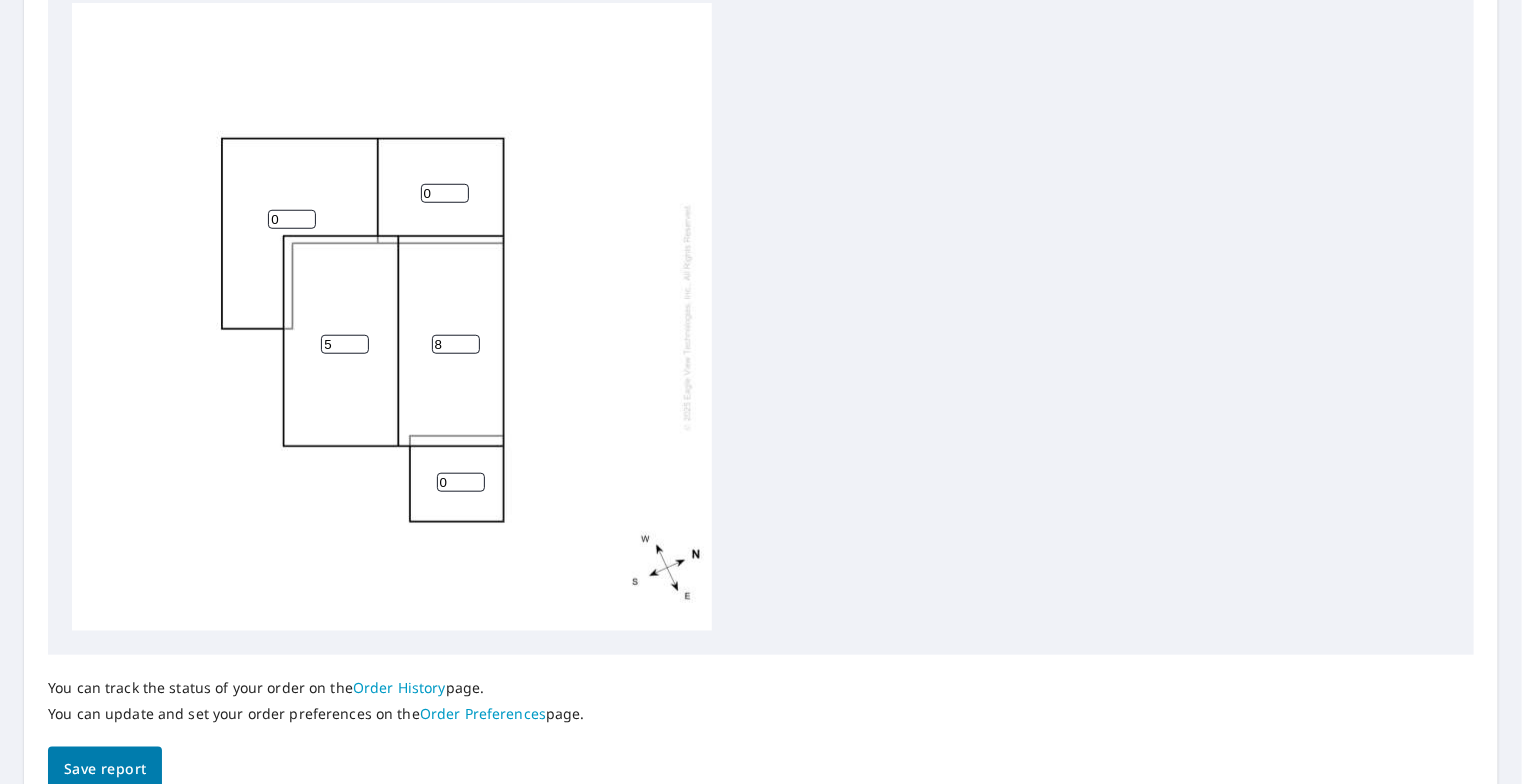 click on "5" at bounding box center (345, 344) 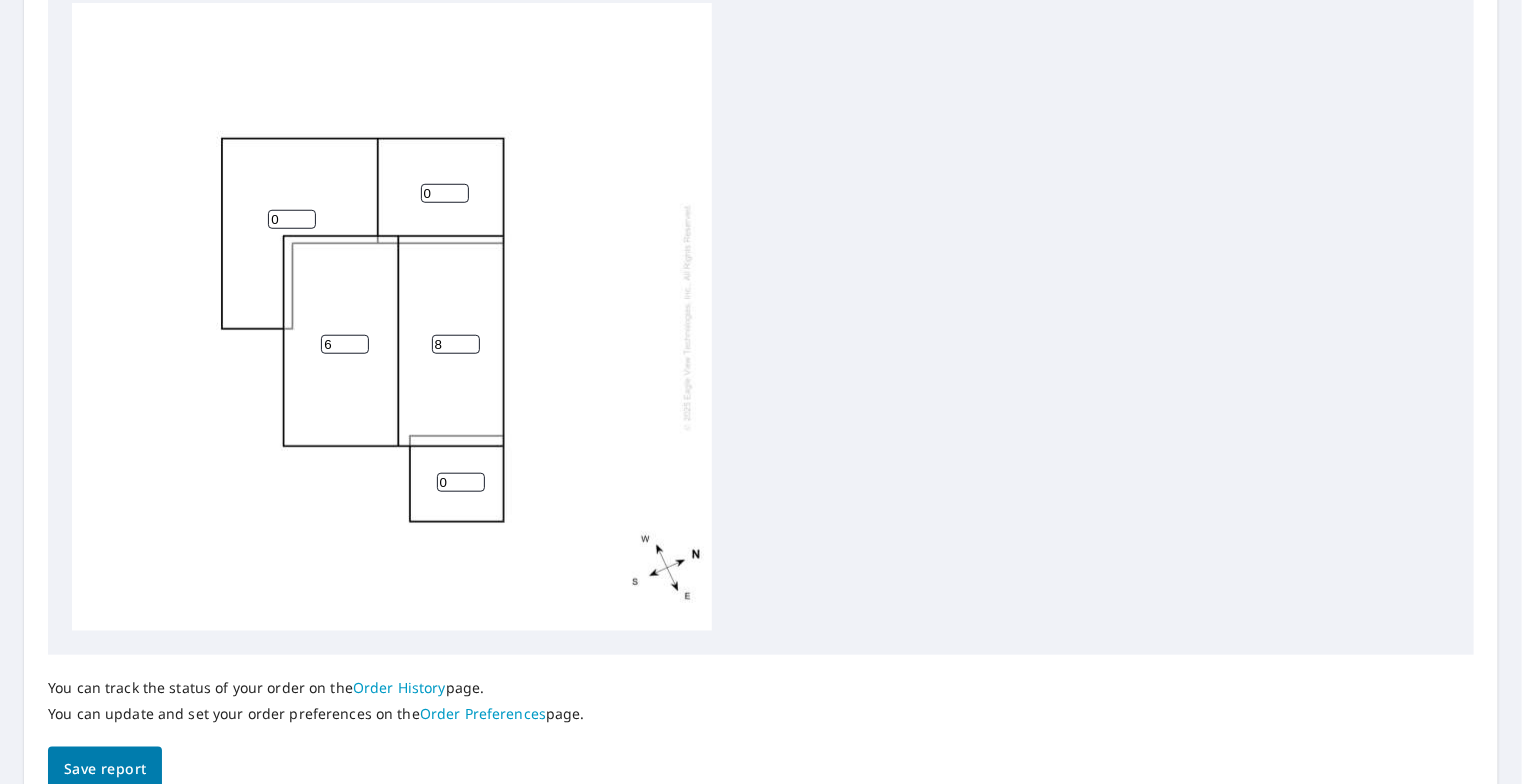 click on "6" at bounding box center [345, 344] 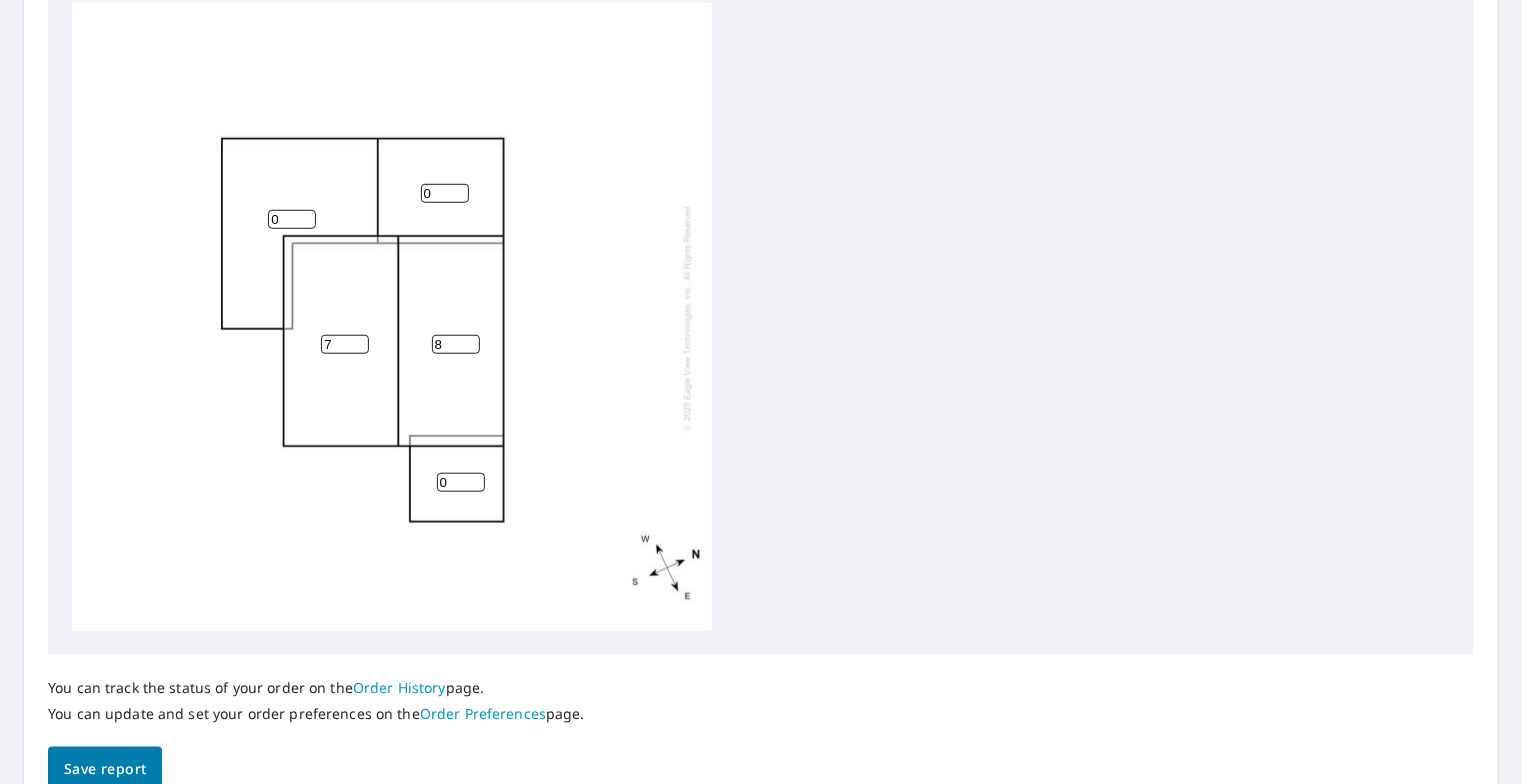 click on "7" at bounding box center [345, 344] 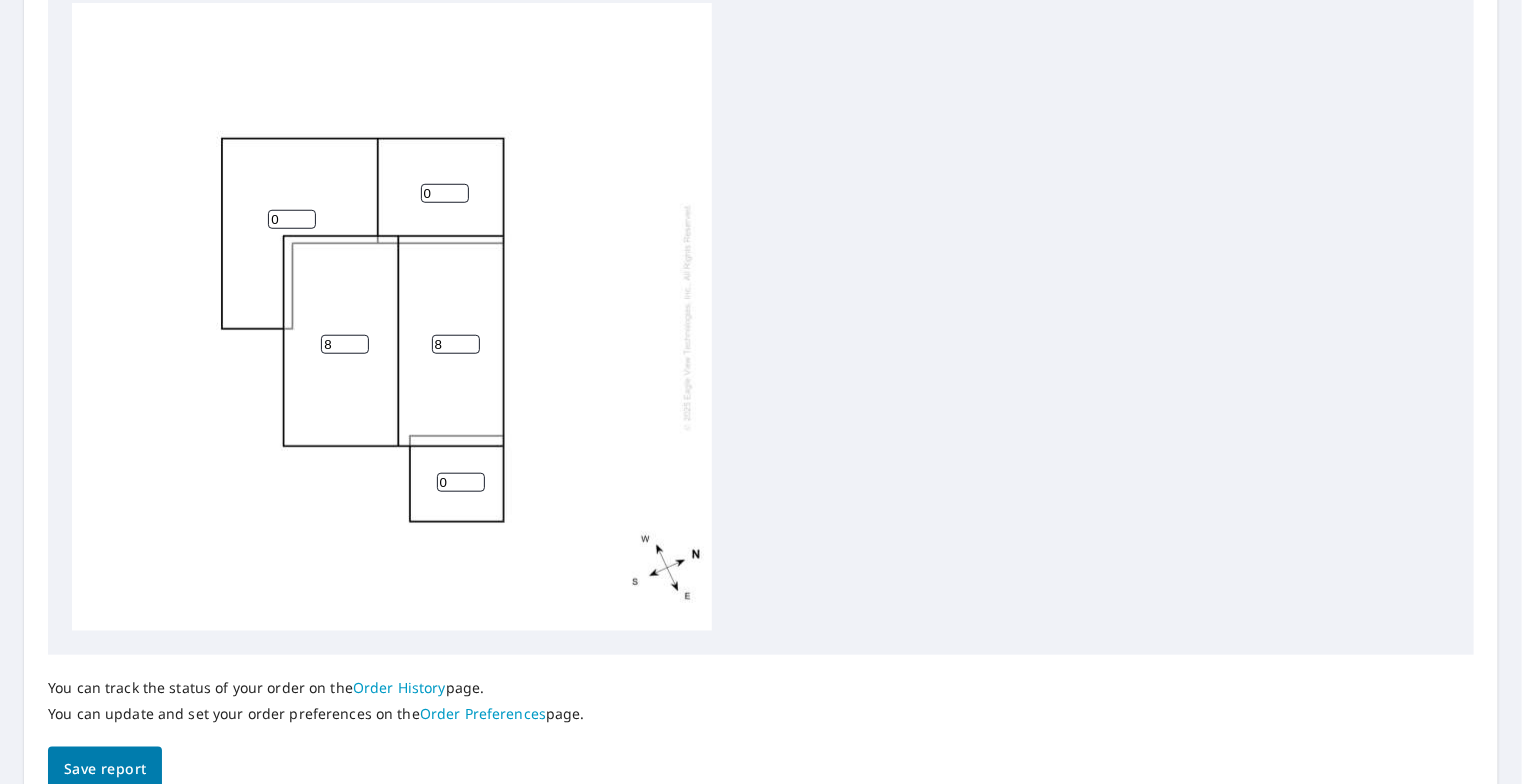 type on "8" 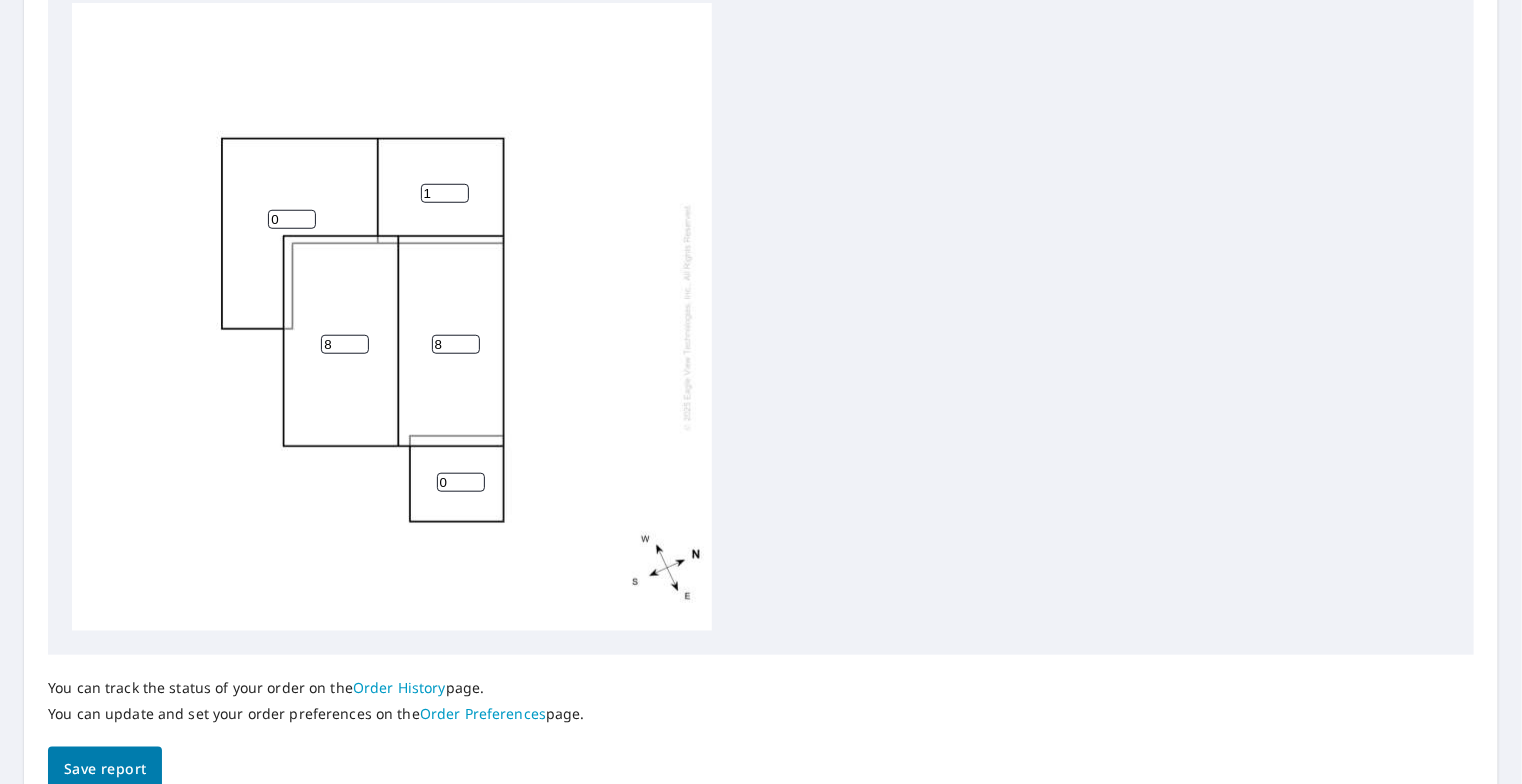 click on "1" at bounding box center [445, 193] 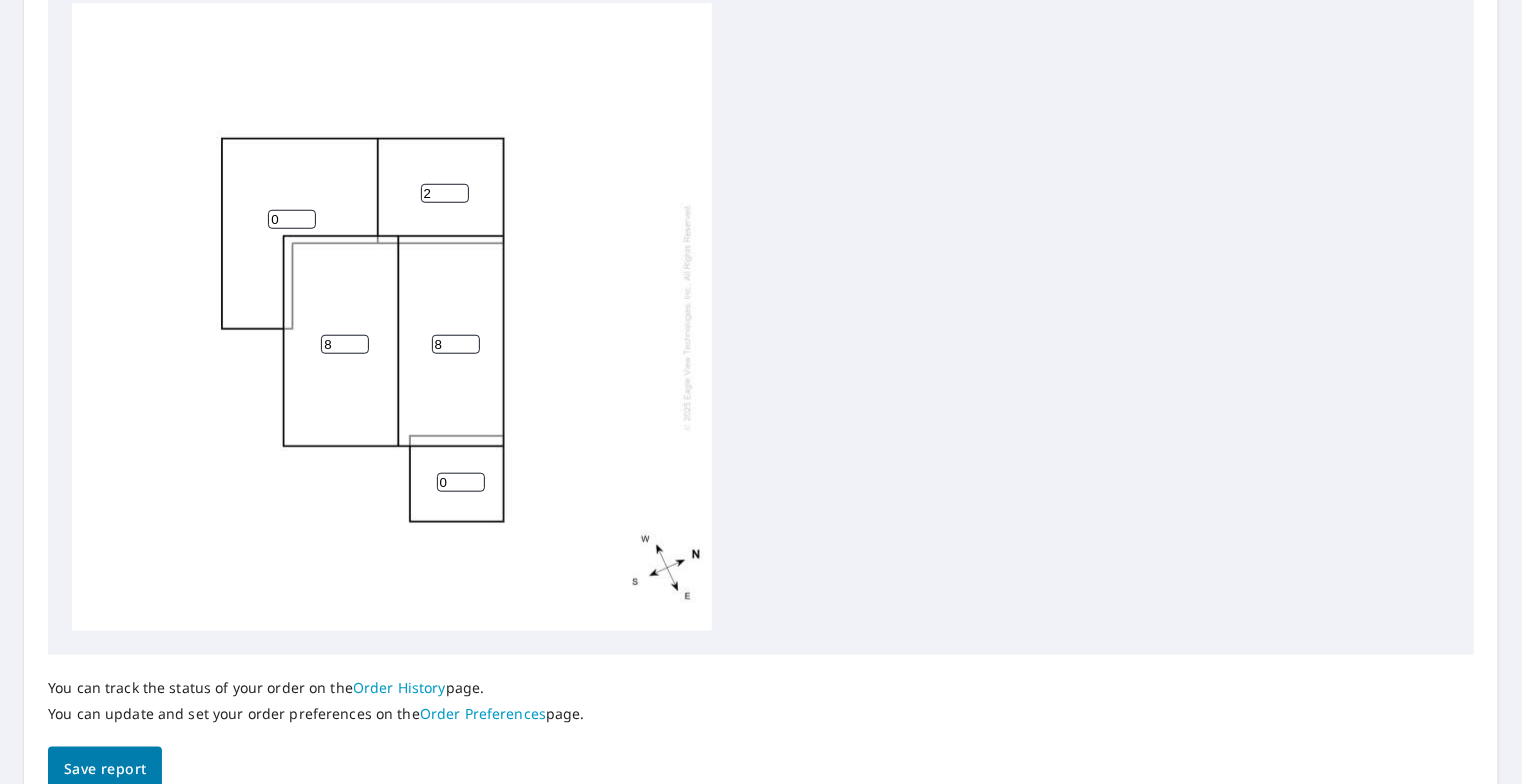 click on "2" at bounding box center [445, 193] 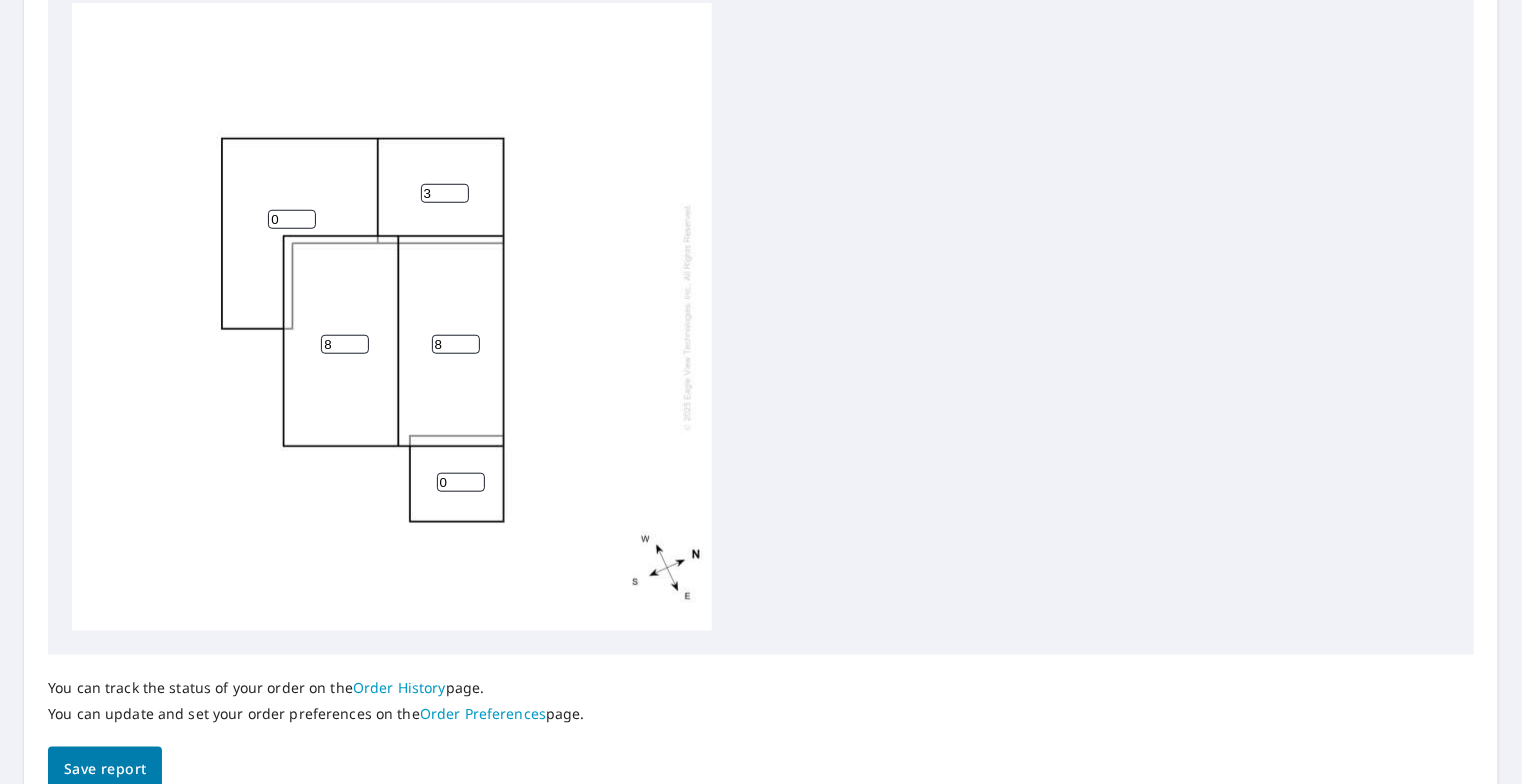 click on "3" at bounding box center [445, 193] 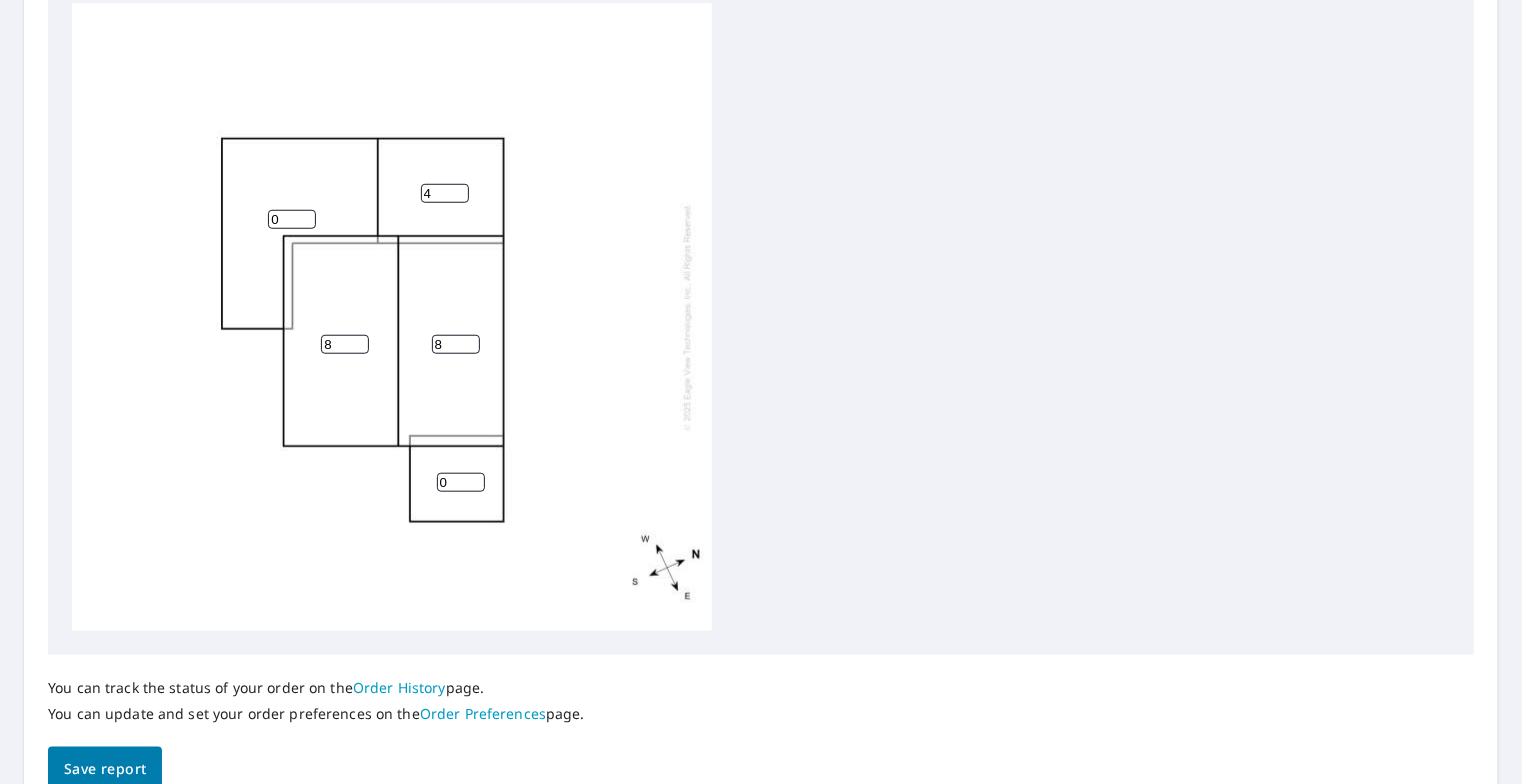 click on "4" at bounding box center (445, 193) 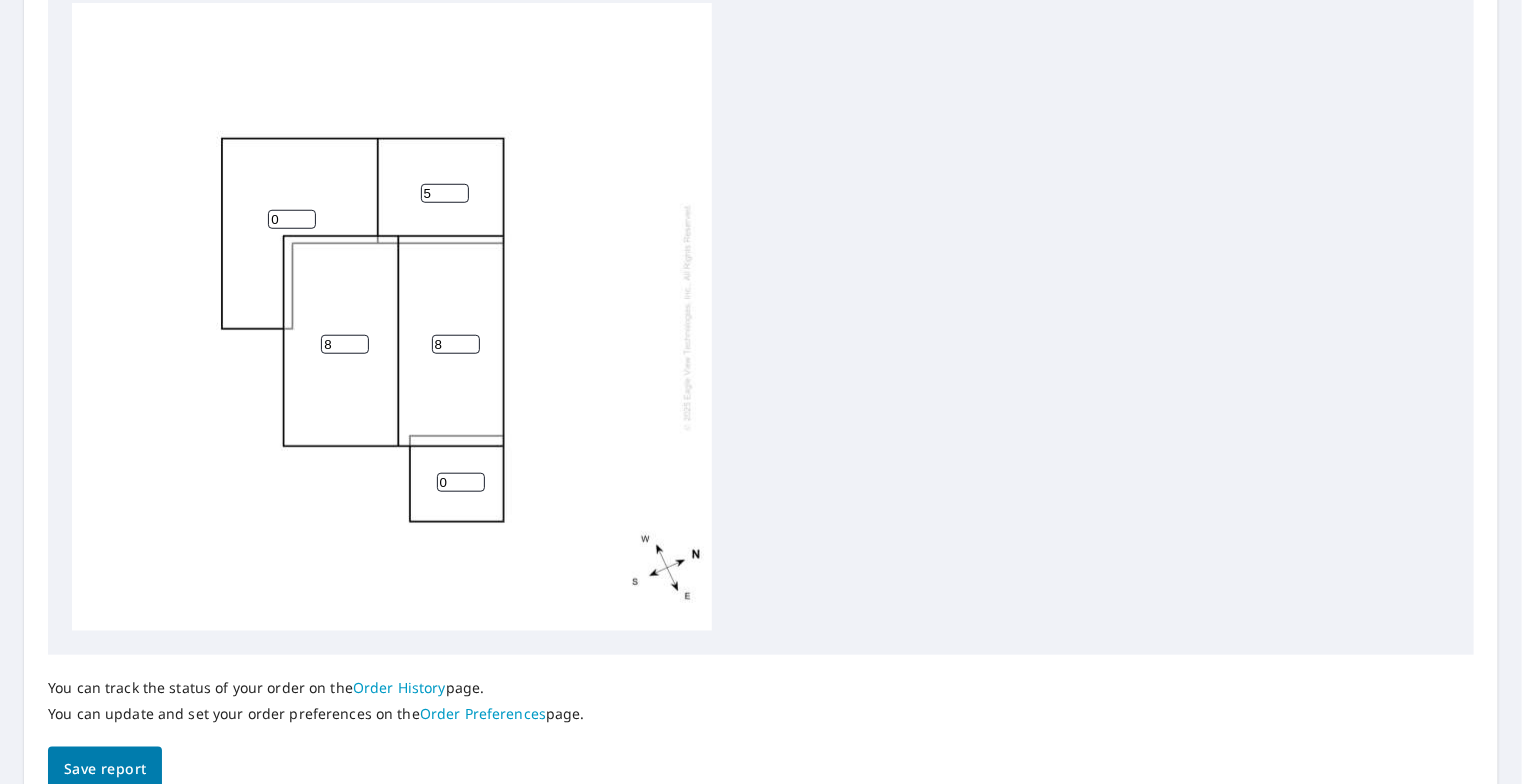 click on "5" at bounding box center (445, 193) 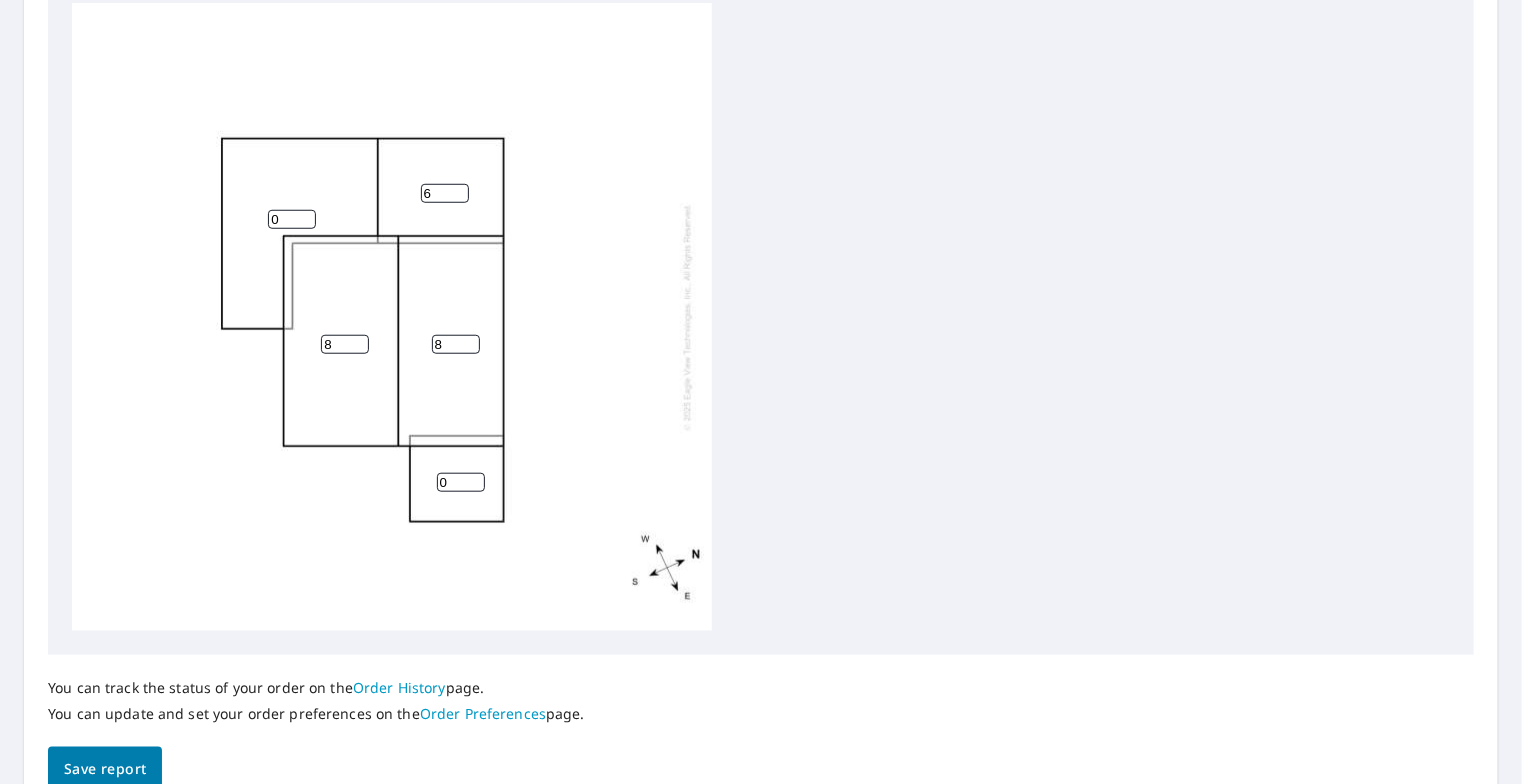 type on "6" 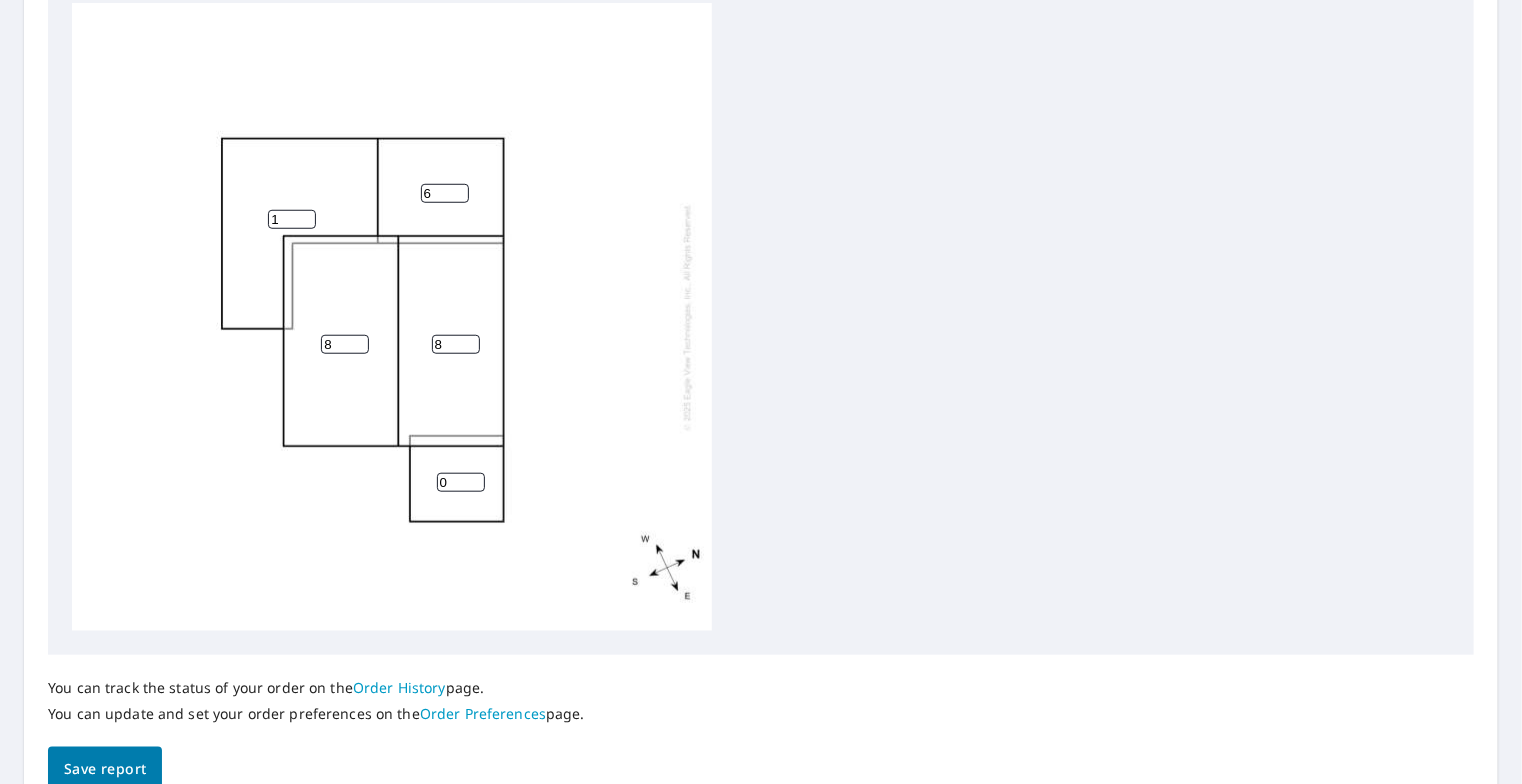 click on "1" at bounding box center [292, 219] 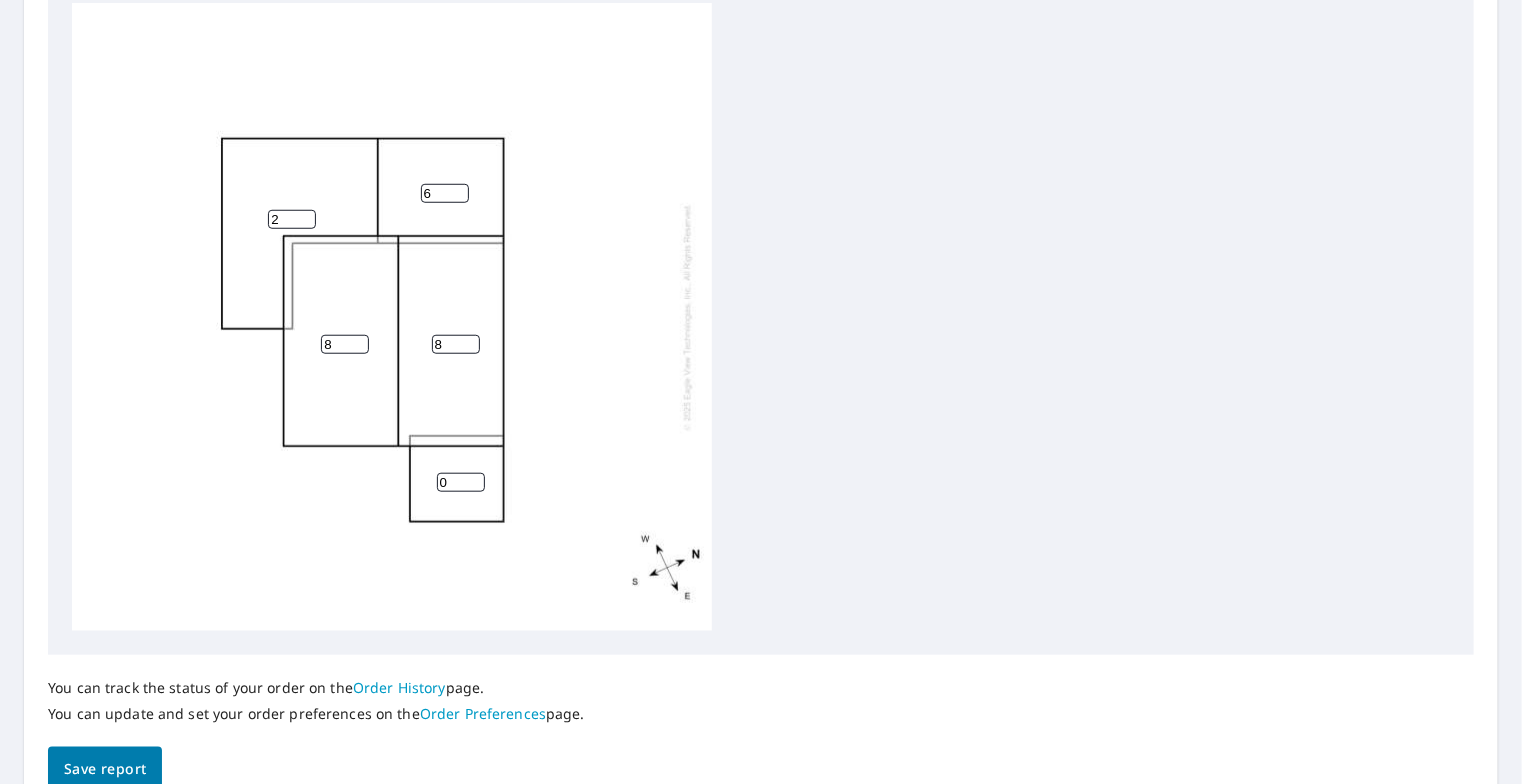 click on "2" at bounding box center [292, 219] 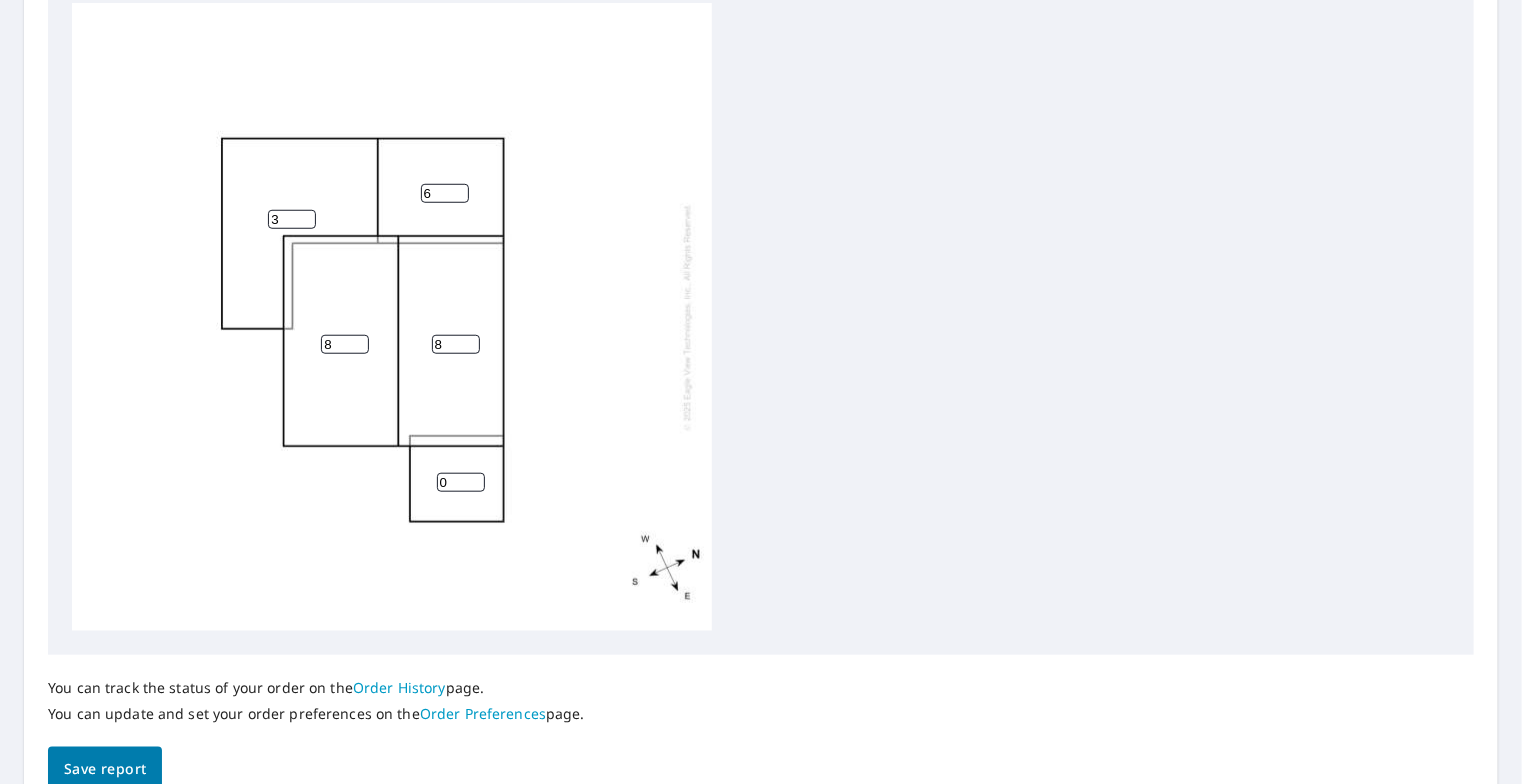 click on "3" at bounding box center (292, 219) 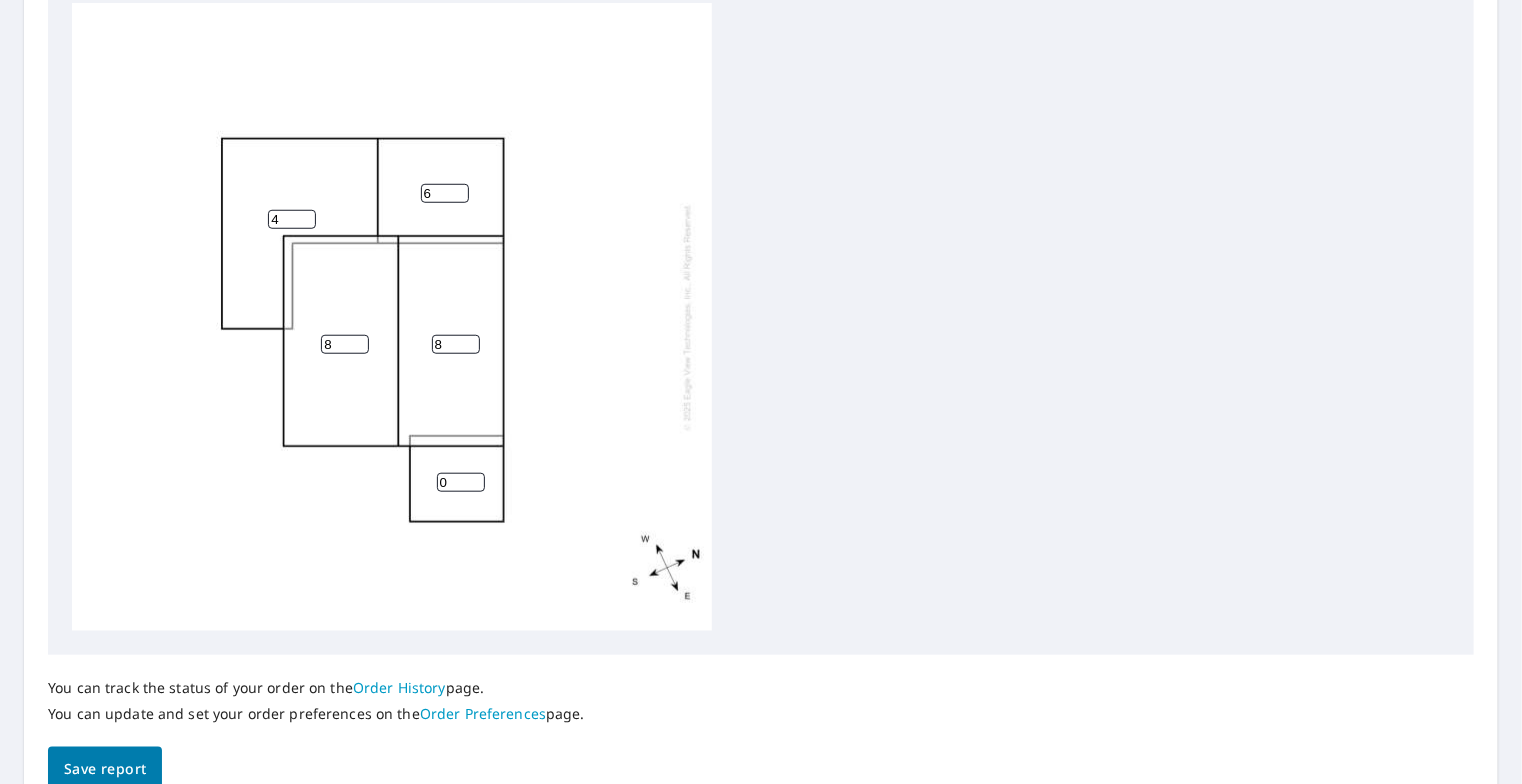 click on "4" at bounding box center [292, 219] 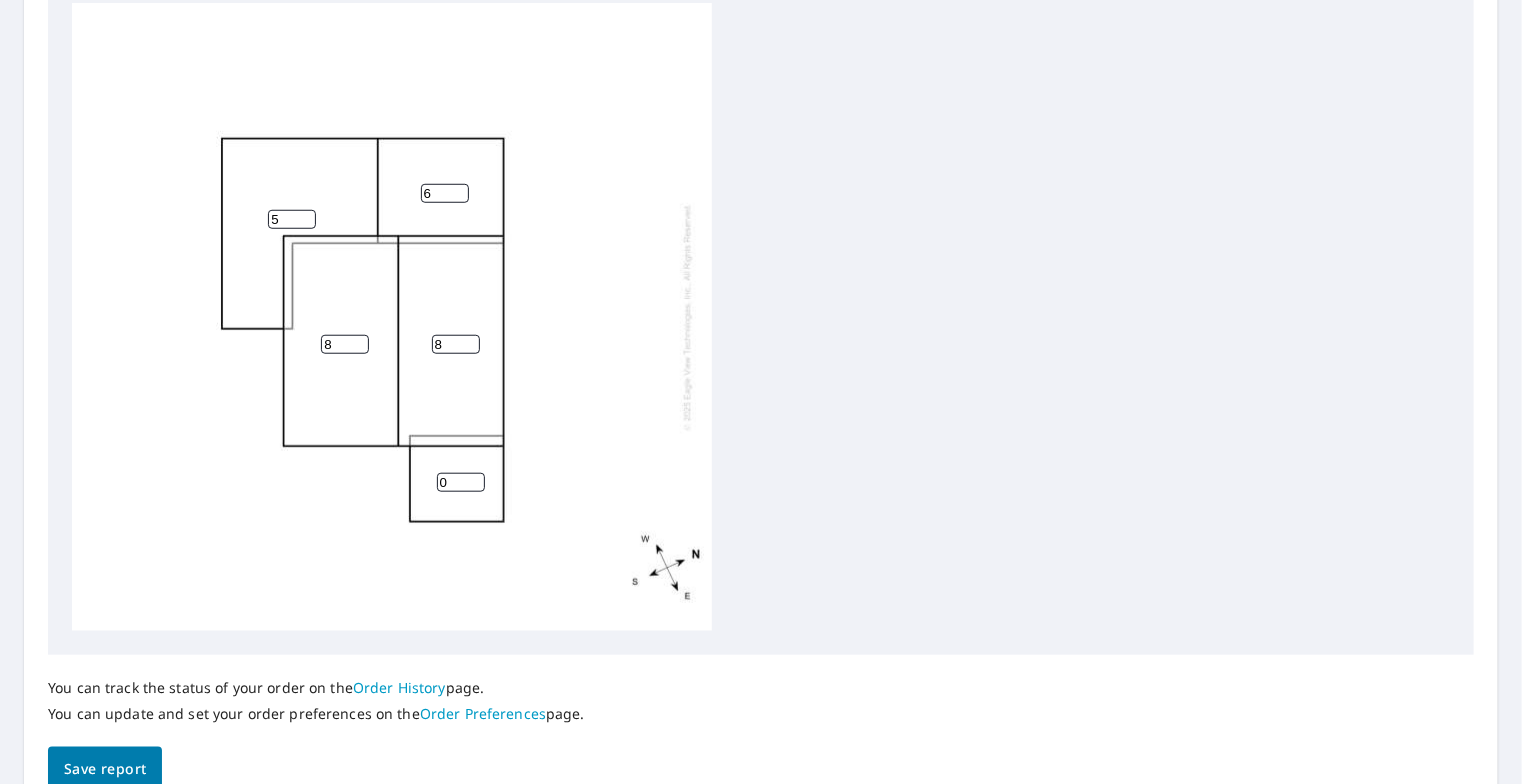 click on "5" at bounding box center [292, 219] 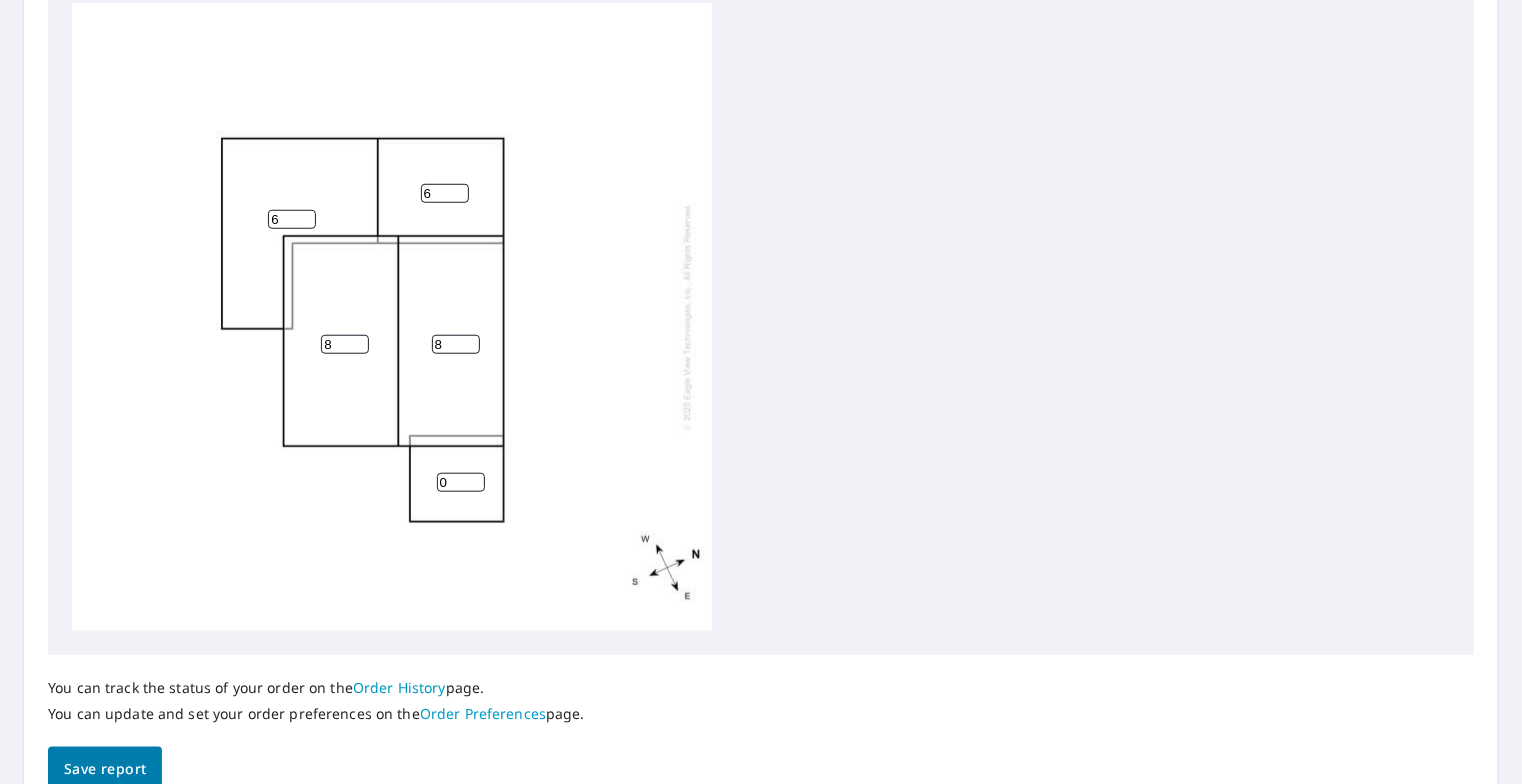 type on "6" 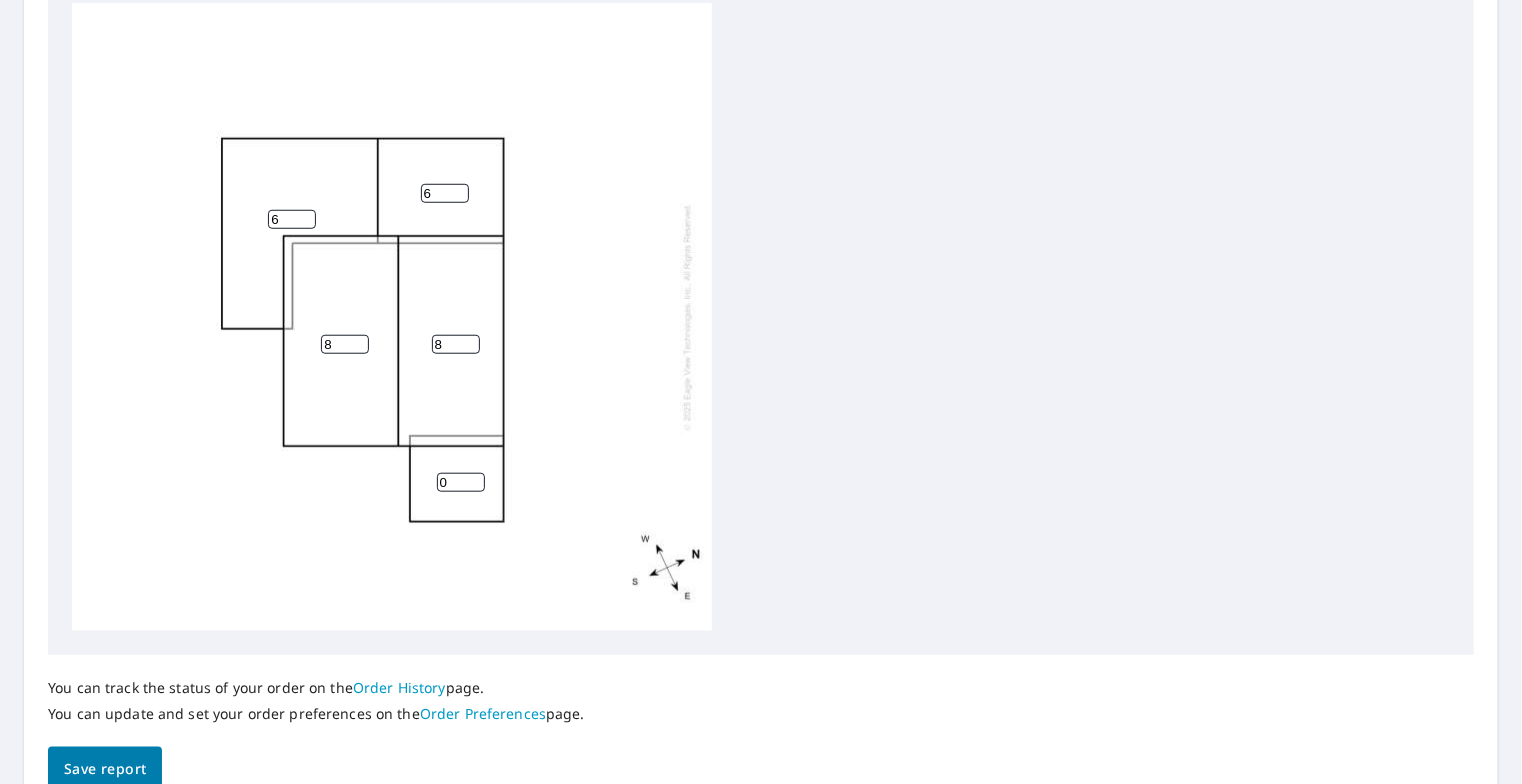 scroll, scrollTop: 798, scrollLeft: 0, axis: vertical 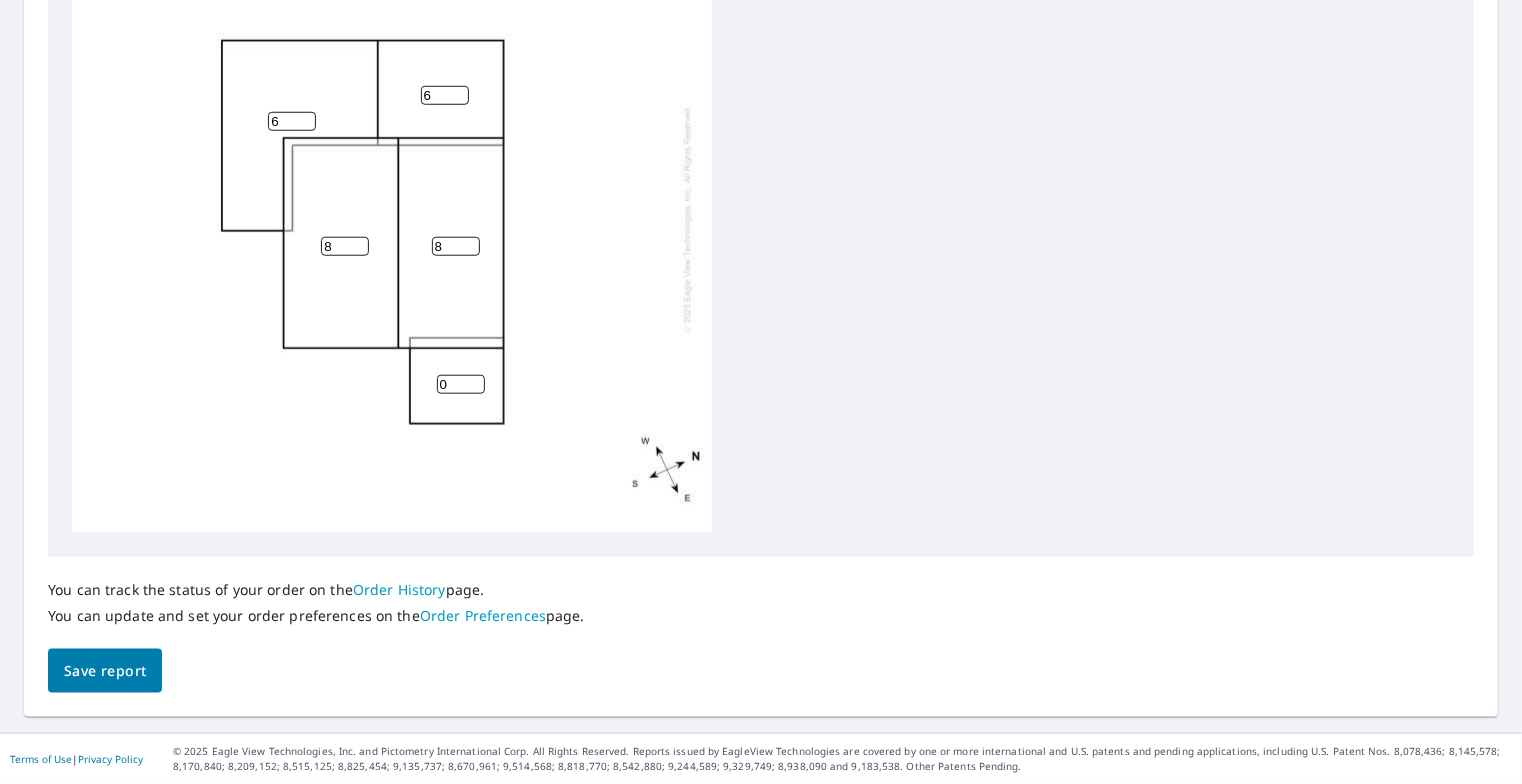 click on "Save report" at bounding box center [105, 671] 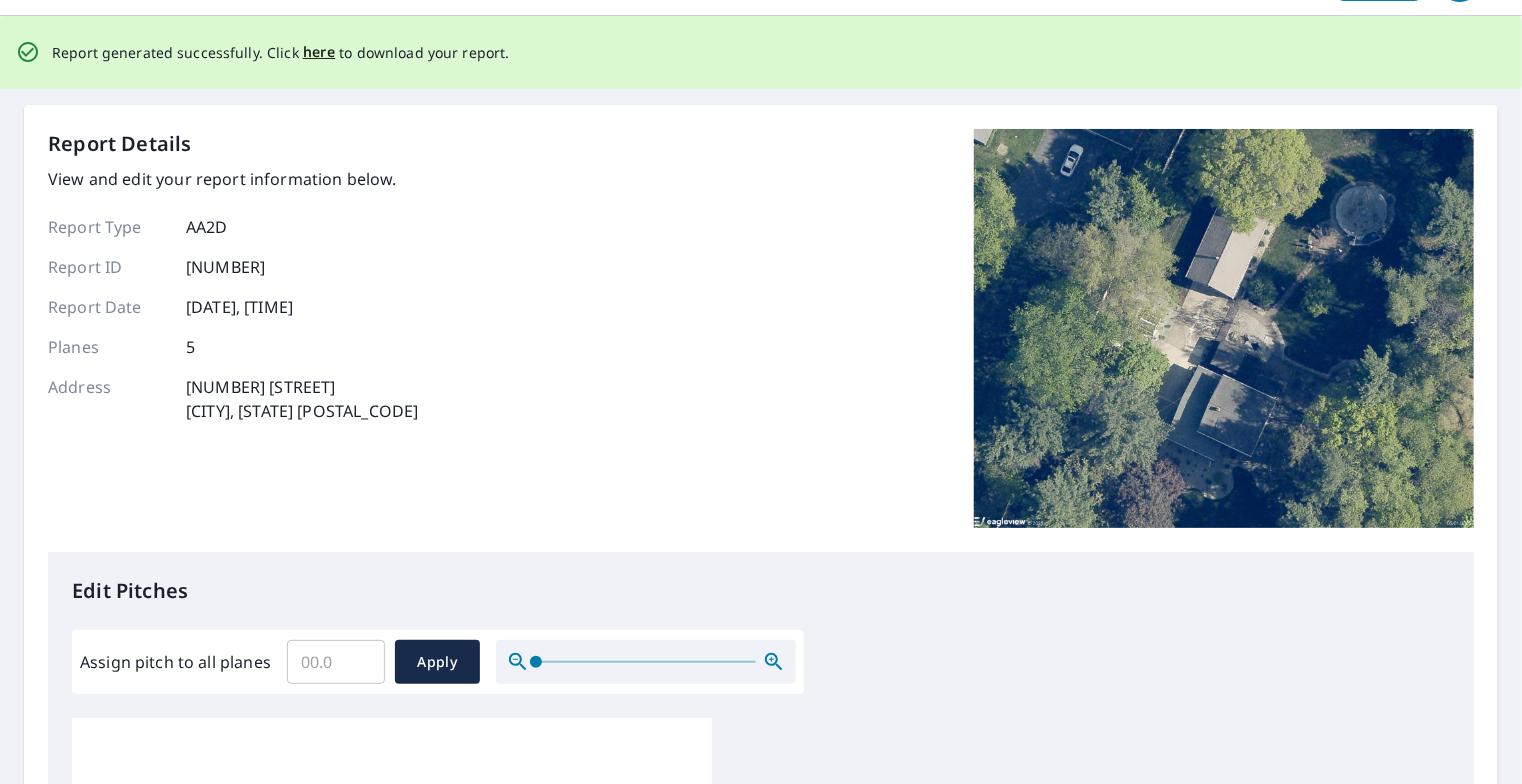 scroll, scrollTop: 0, scrollLeft: 0, axis: both 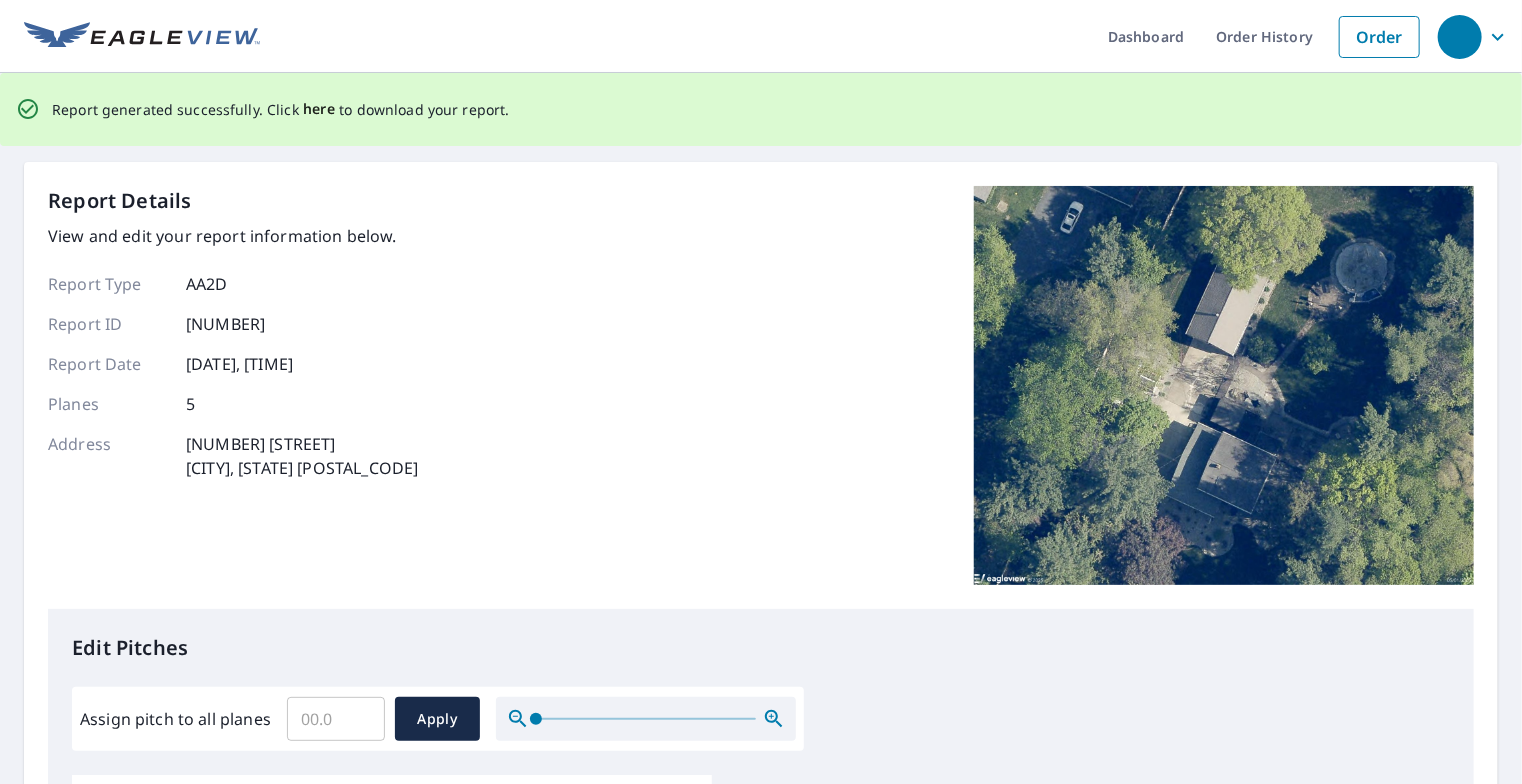 click on "here" at bounding box center [319, 109] 